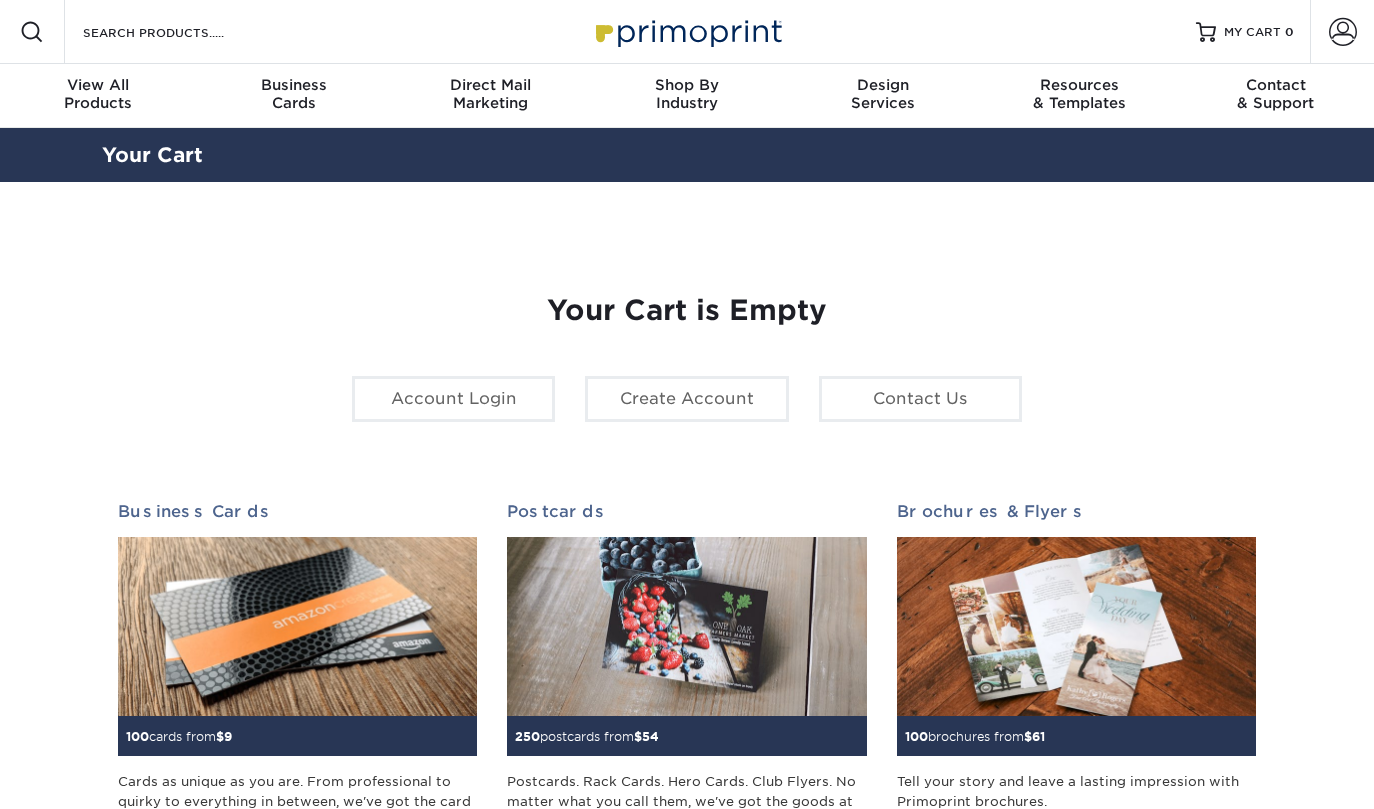 scroll, scrollTop: 0, scrollLeft: 0, axis: both 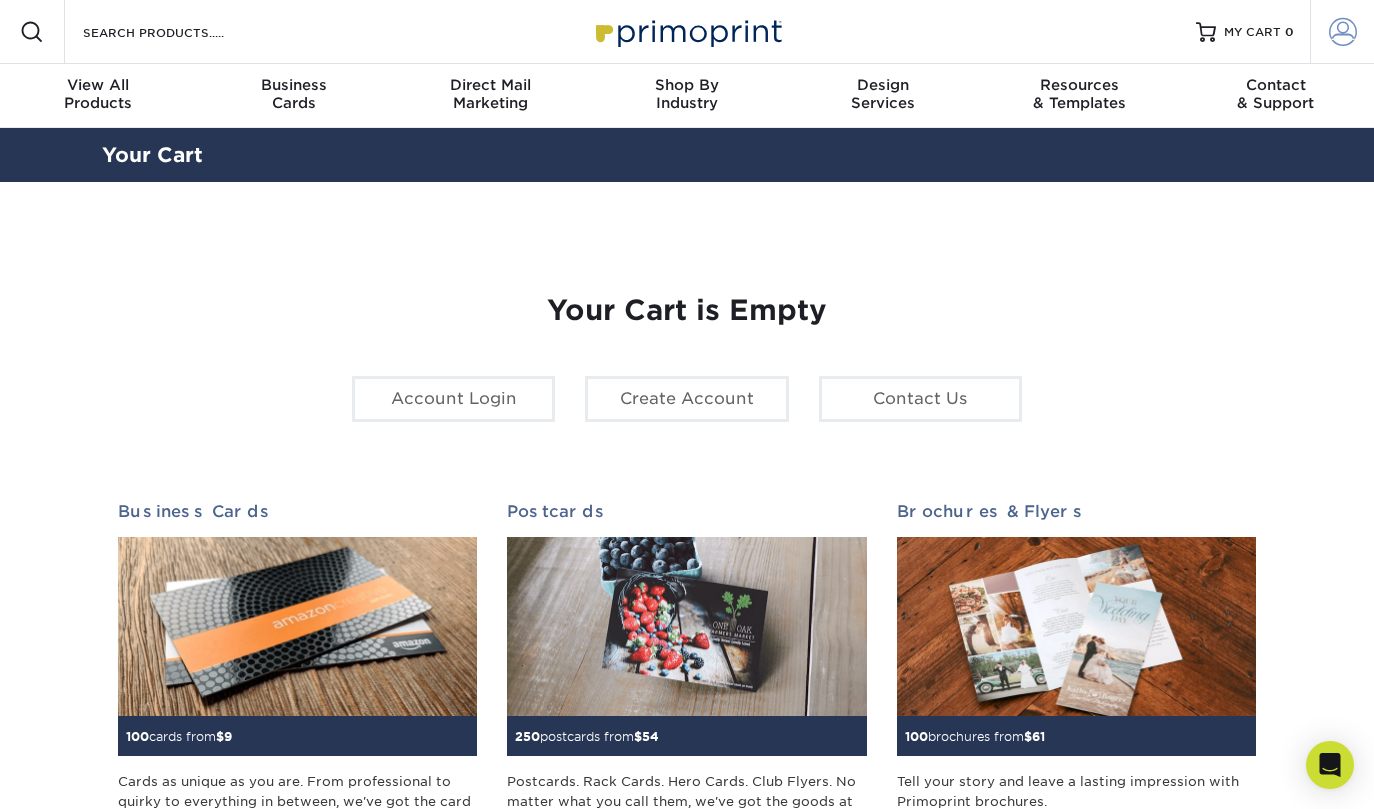click at bounding box center (1343, 32) 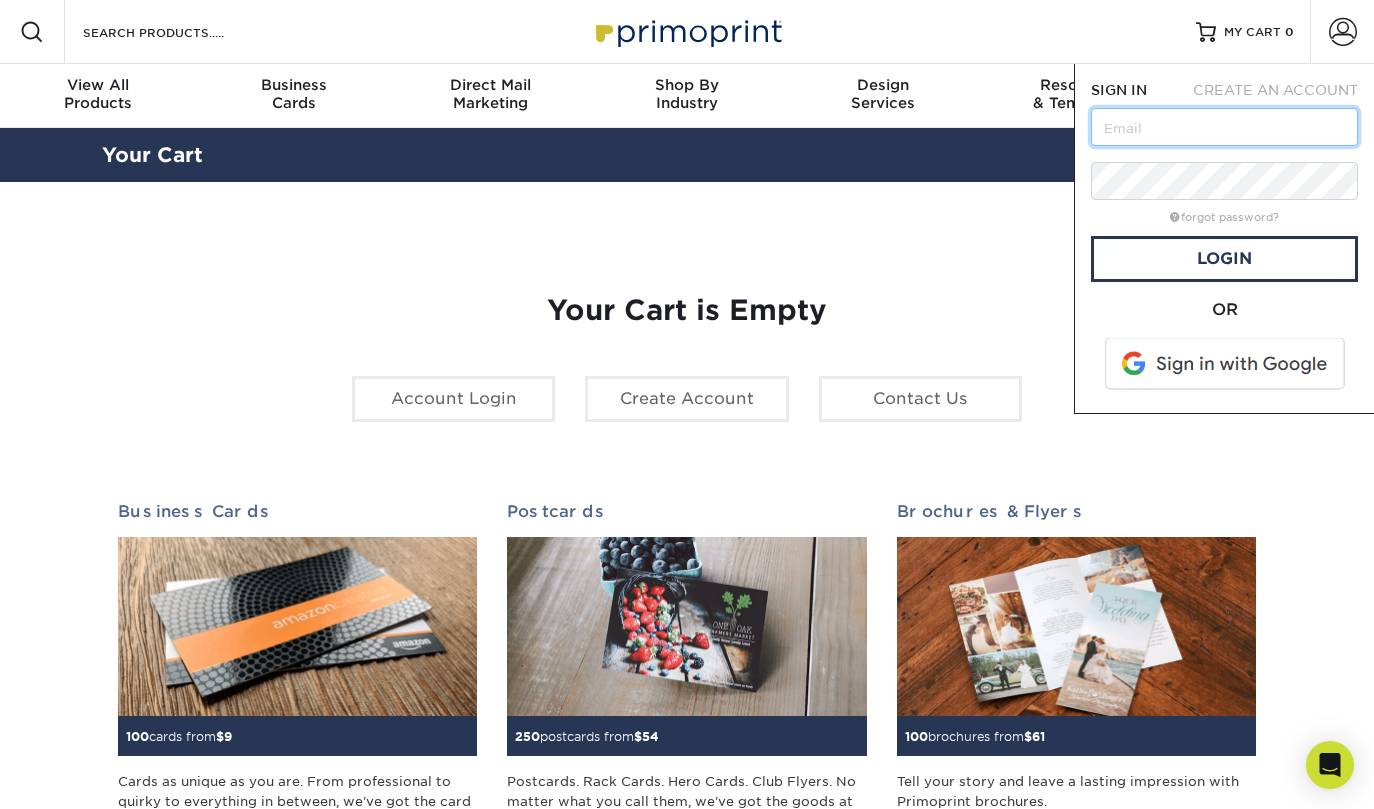 click at bounding box center [1224, 127] 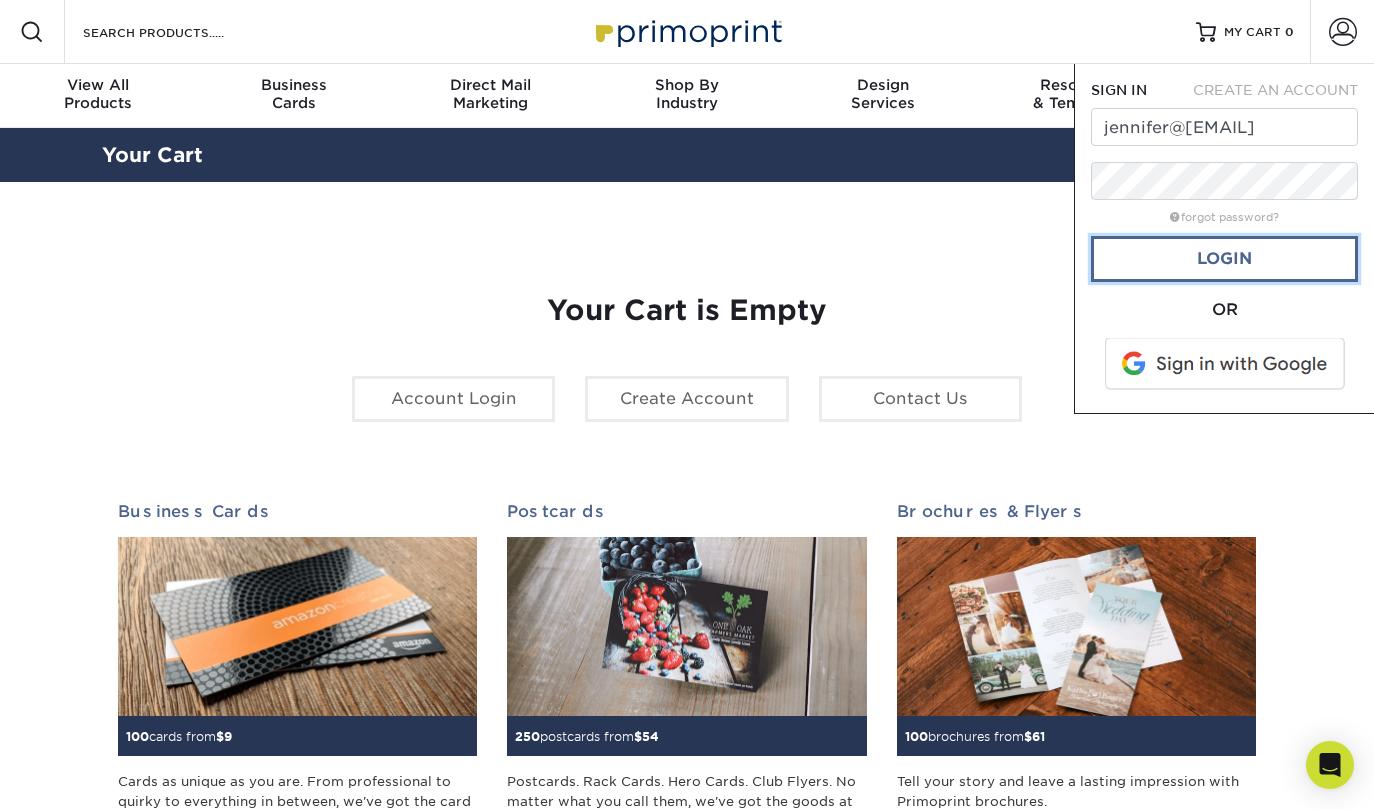 click on "Login" at bounding box center [1224, 259] 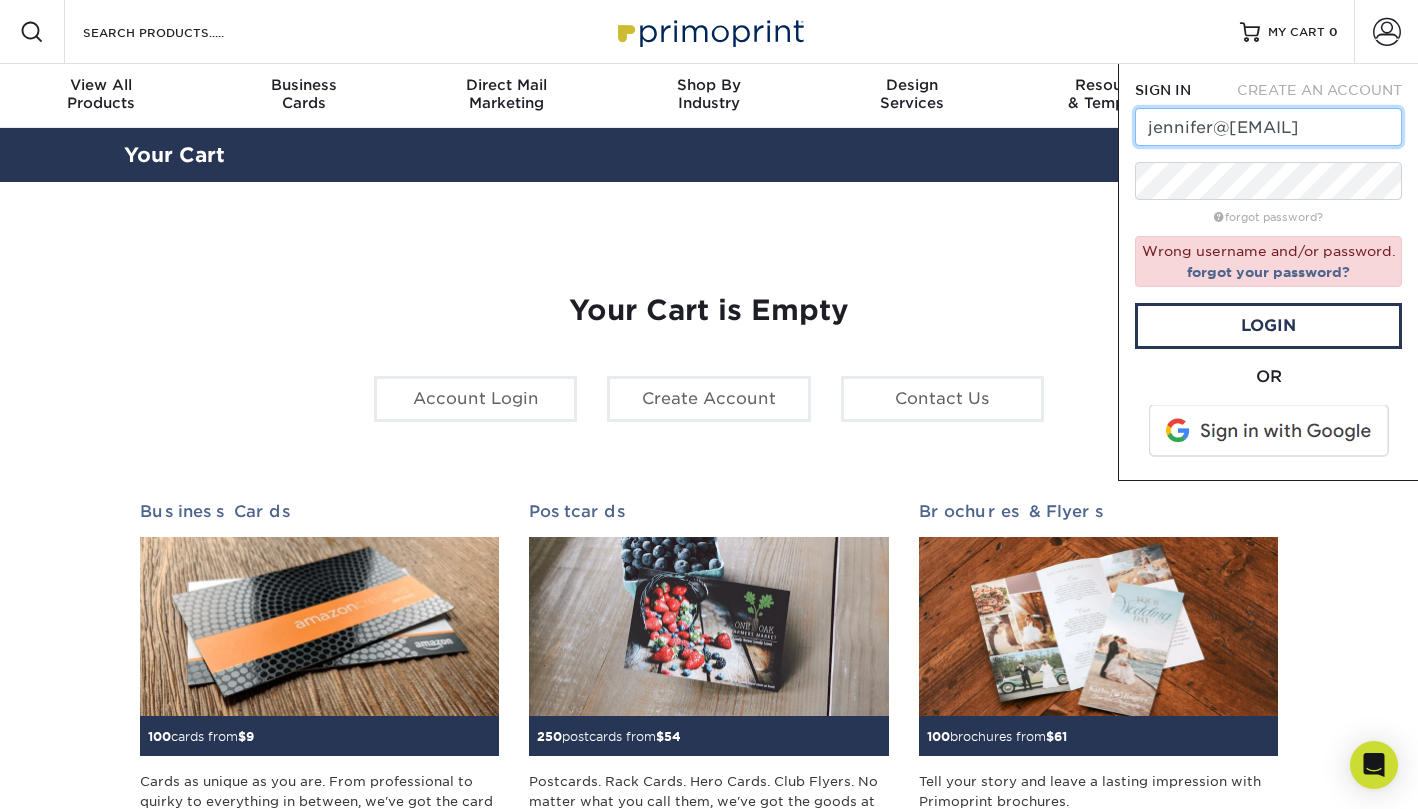 click on "jennifer@loverly.com" at bounding box center [1268, 127] 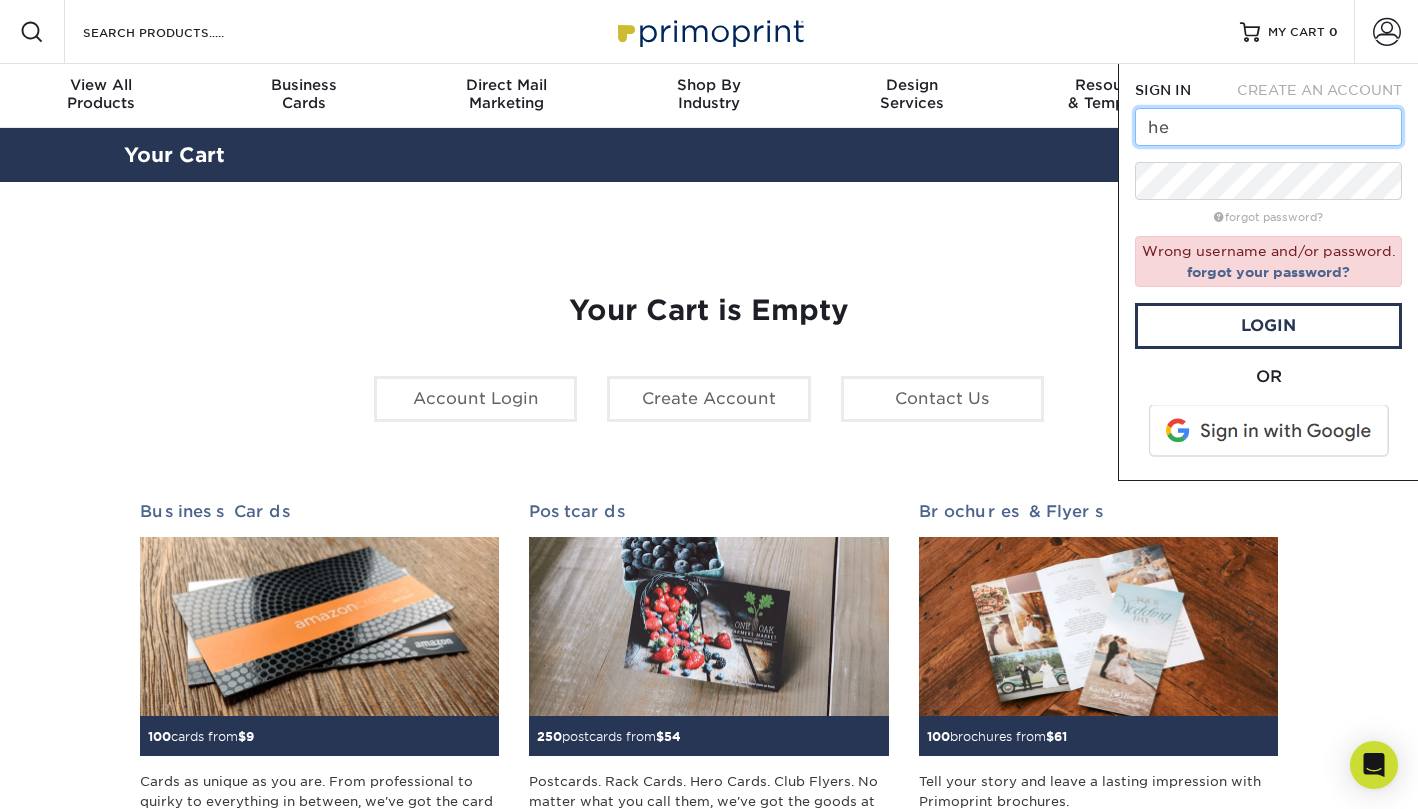 type on "hello@energyx.com" 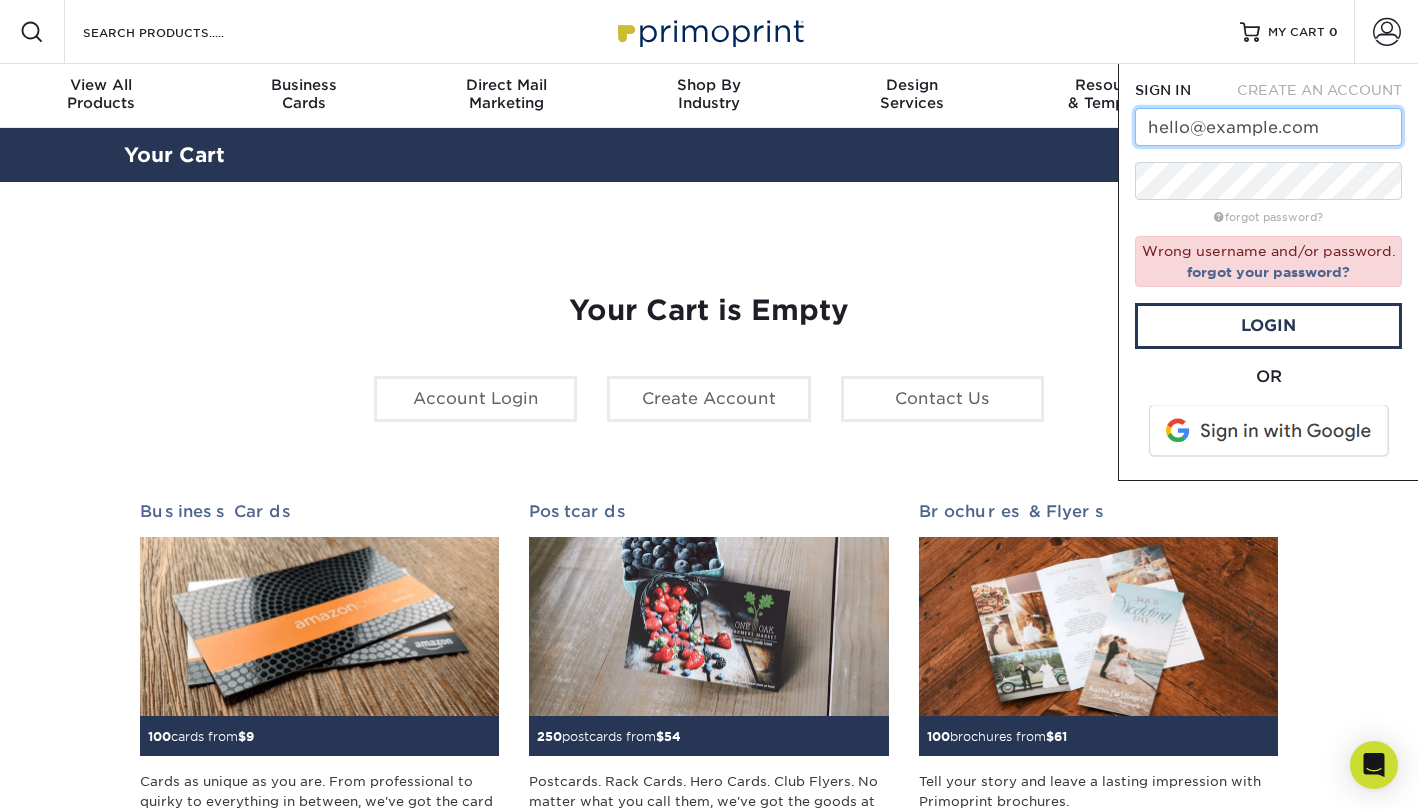 click on "hello@energyx.com" at bounding box center [1268, 127] 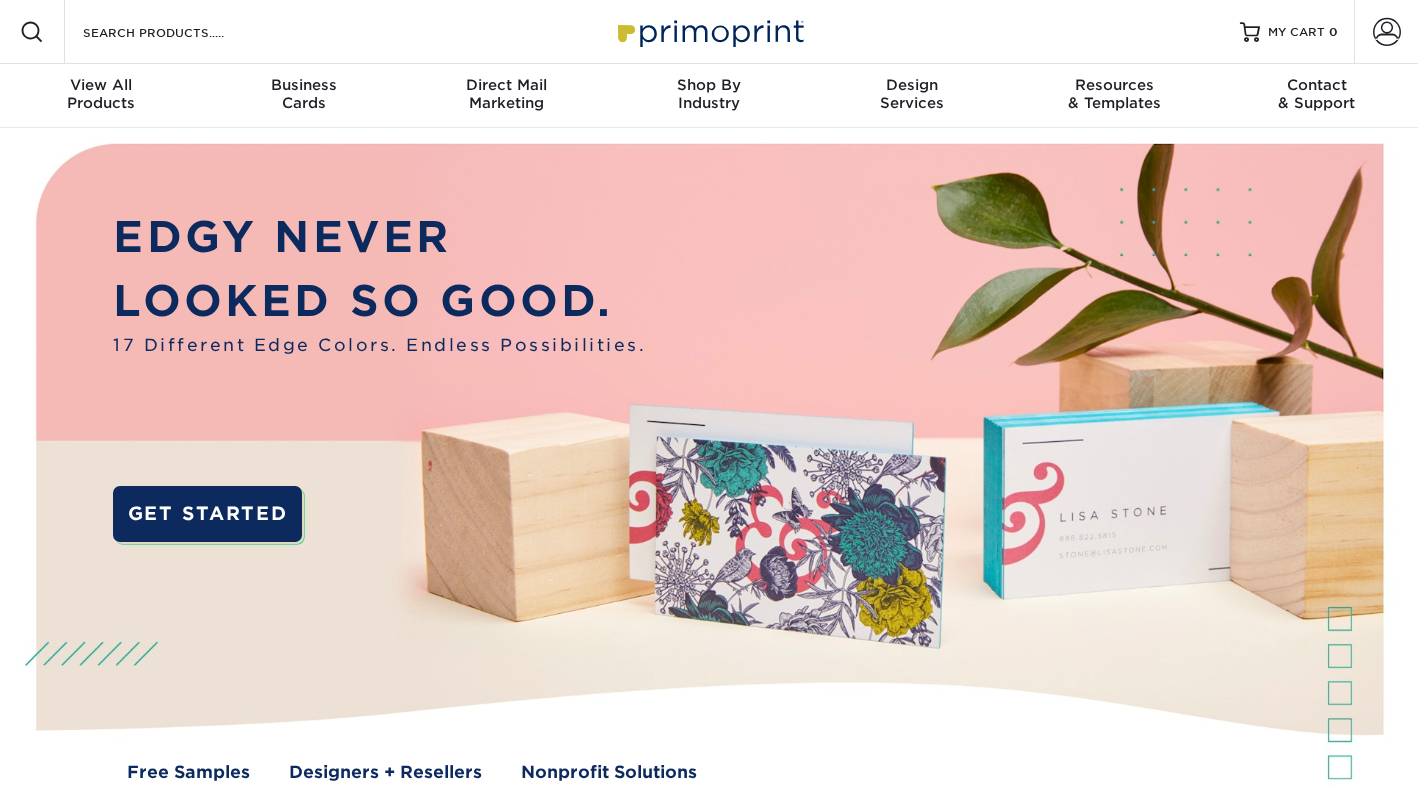 scroll, scrollTop: 0, scrollLeft: 0, axis: both 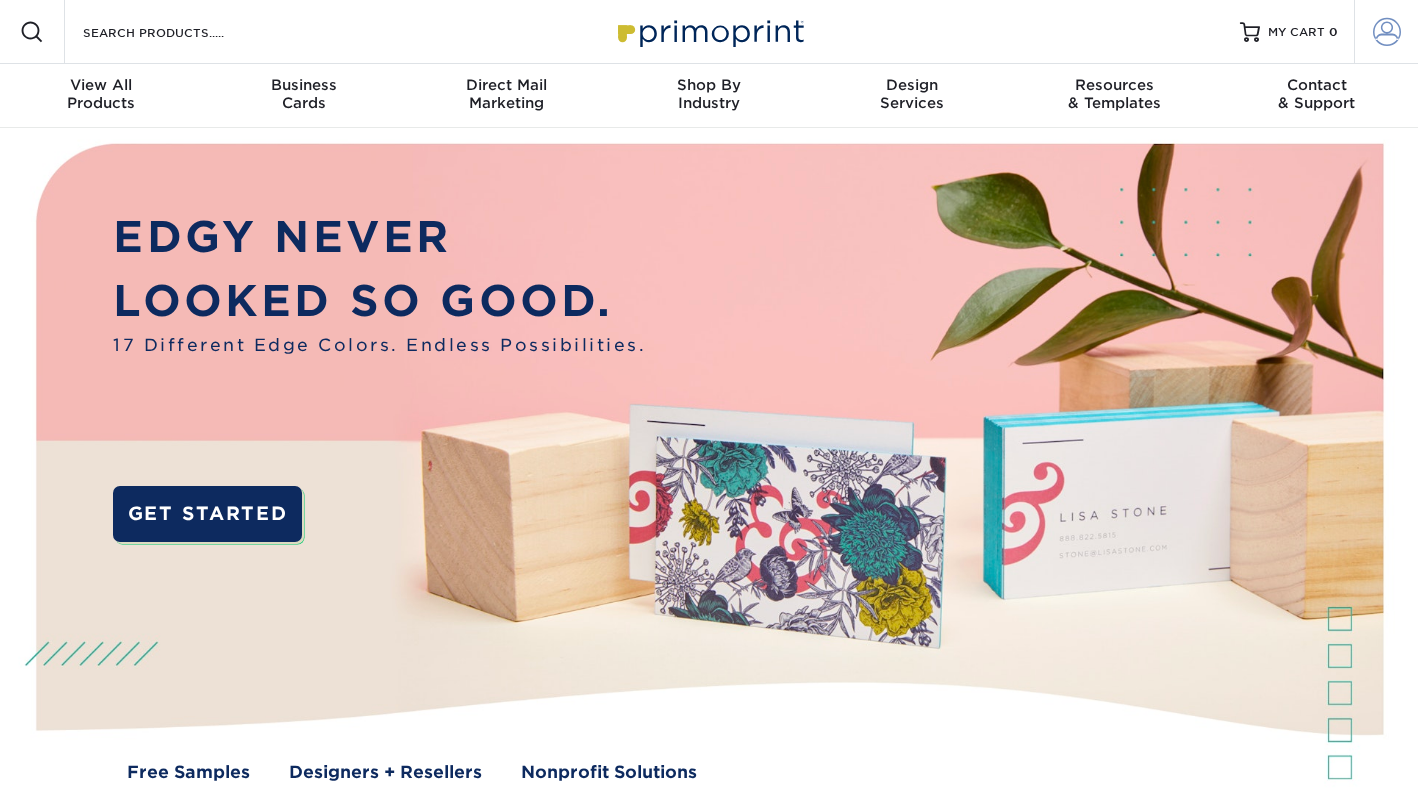 click at bounding box center (1387, 32) 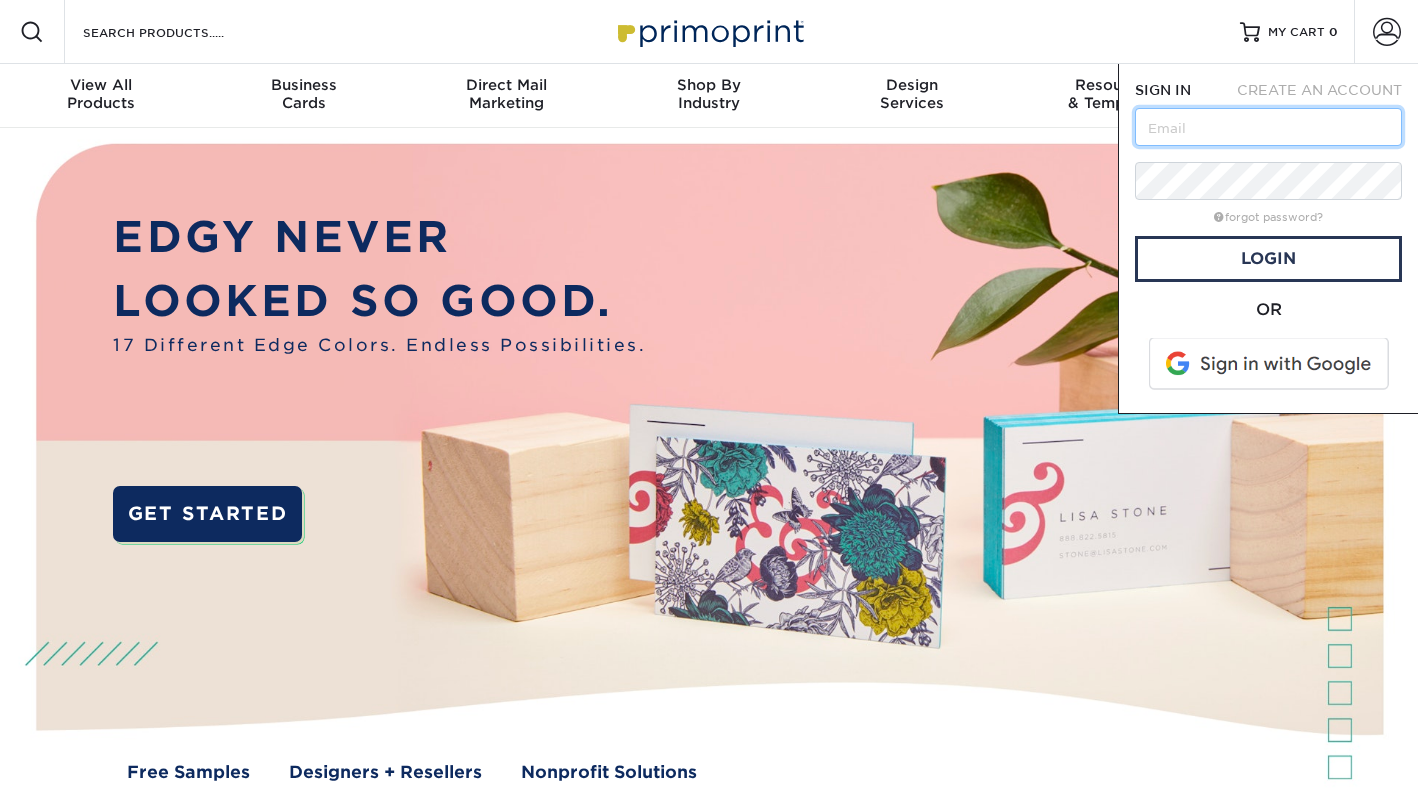 click at bounding box center [1268, 127] 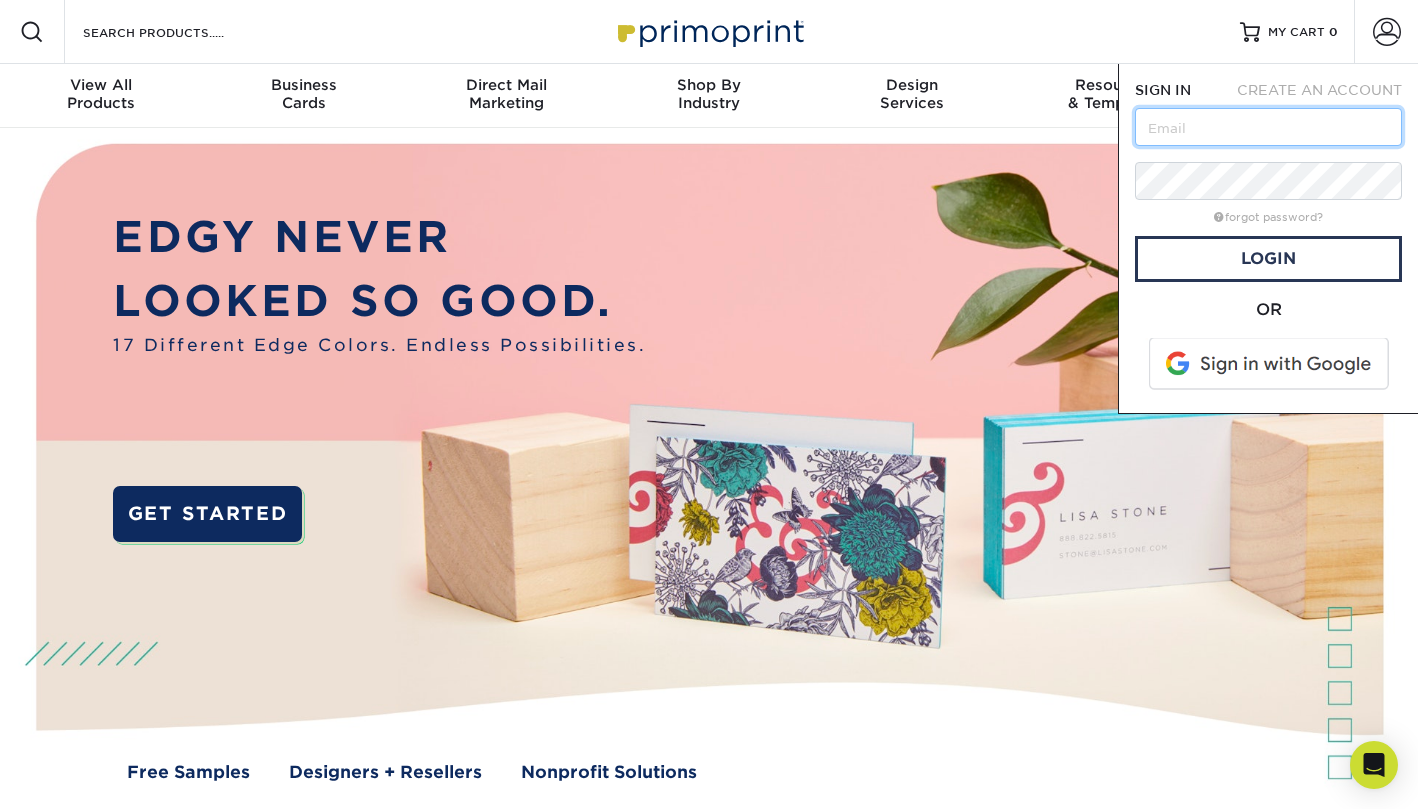 click at bounding box center [1268, 127] 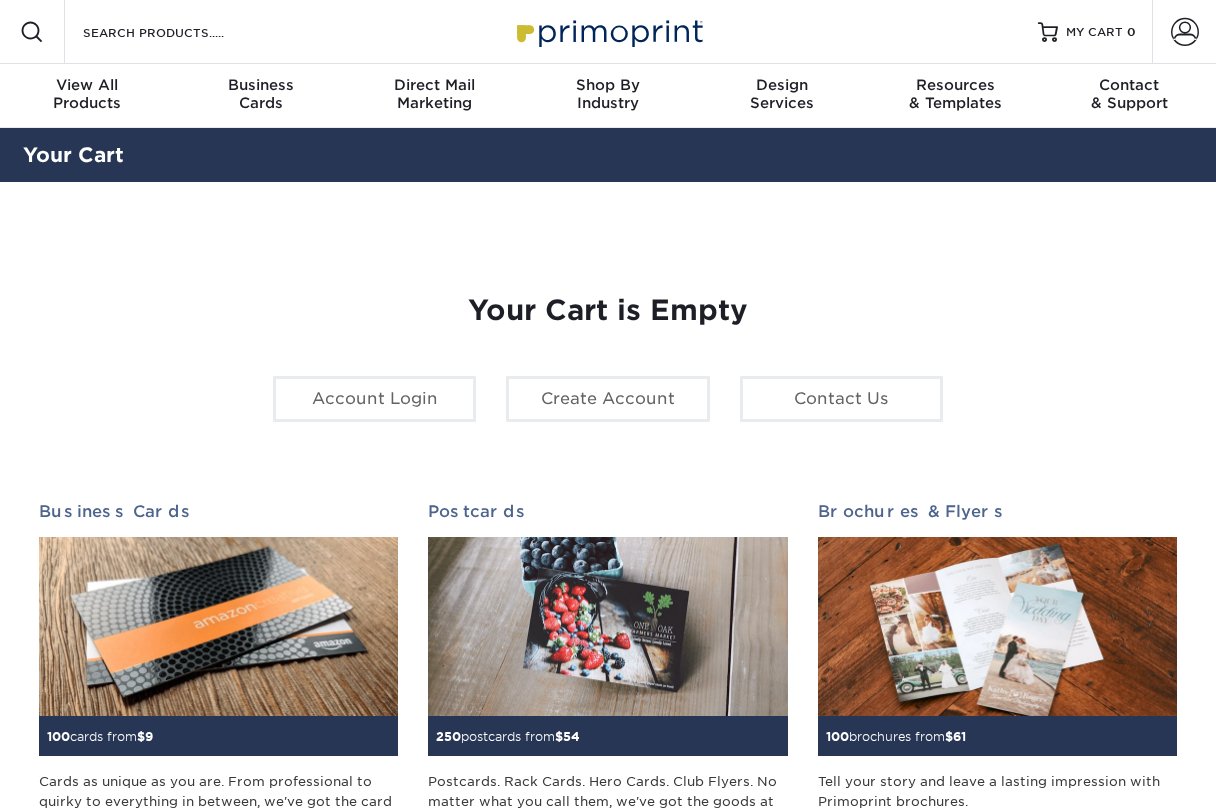 scroll, scrollTop: 0, scrollLeft: 0, axis: both 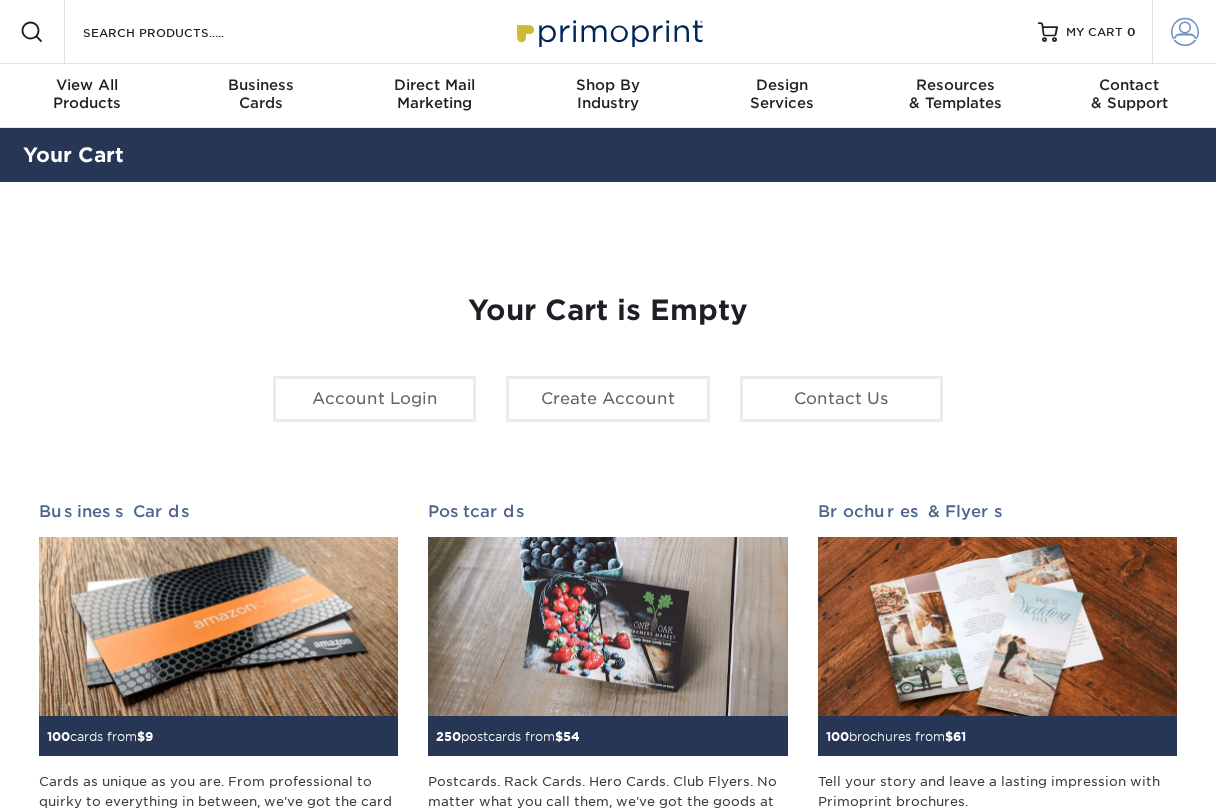 click at bounding box center (1185, 32) 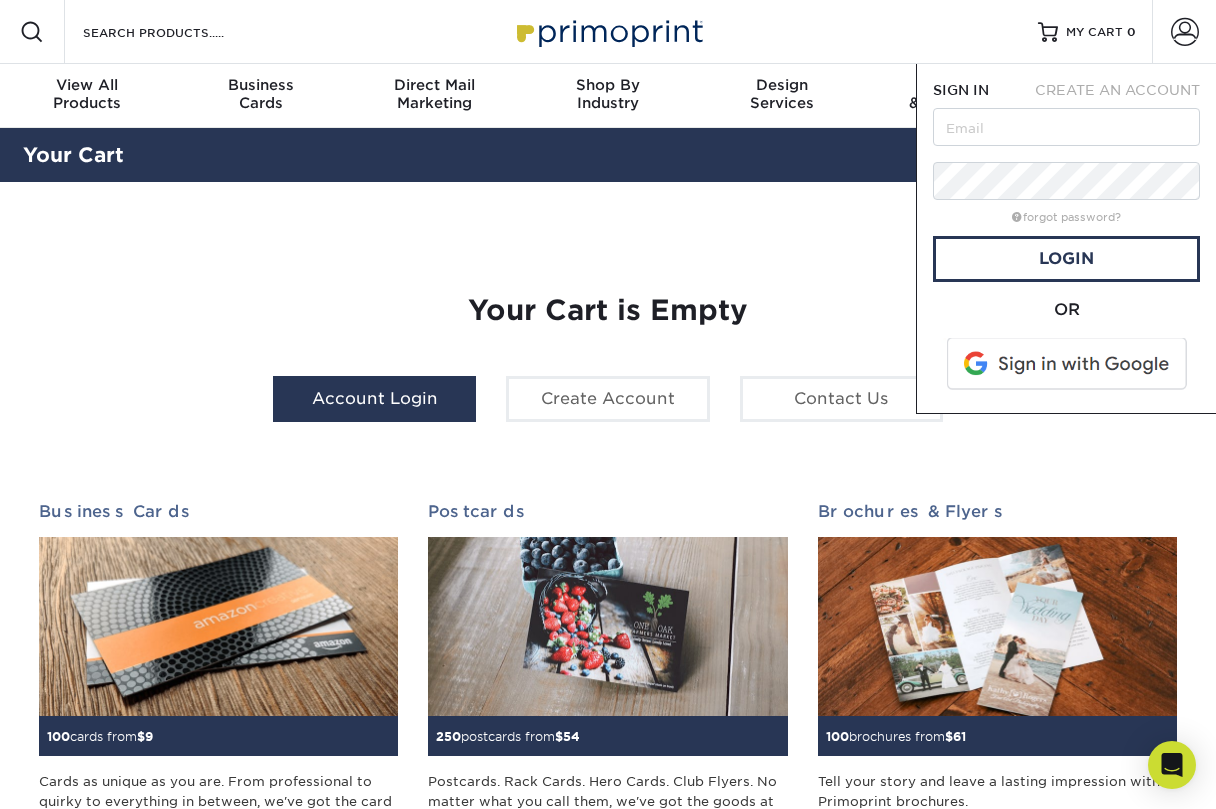click on "Account Login" at bounding box center [374, 399] 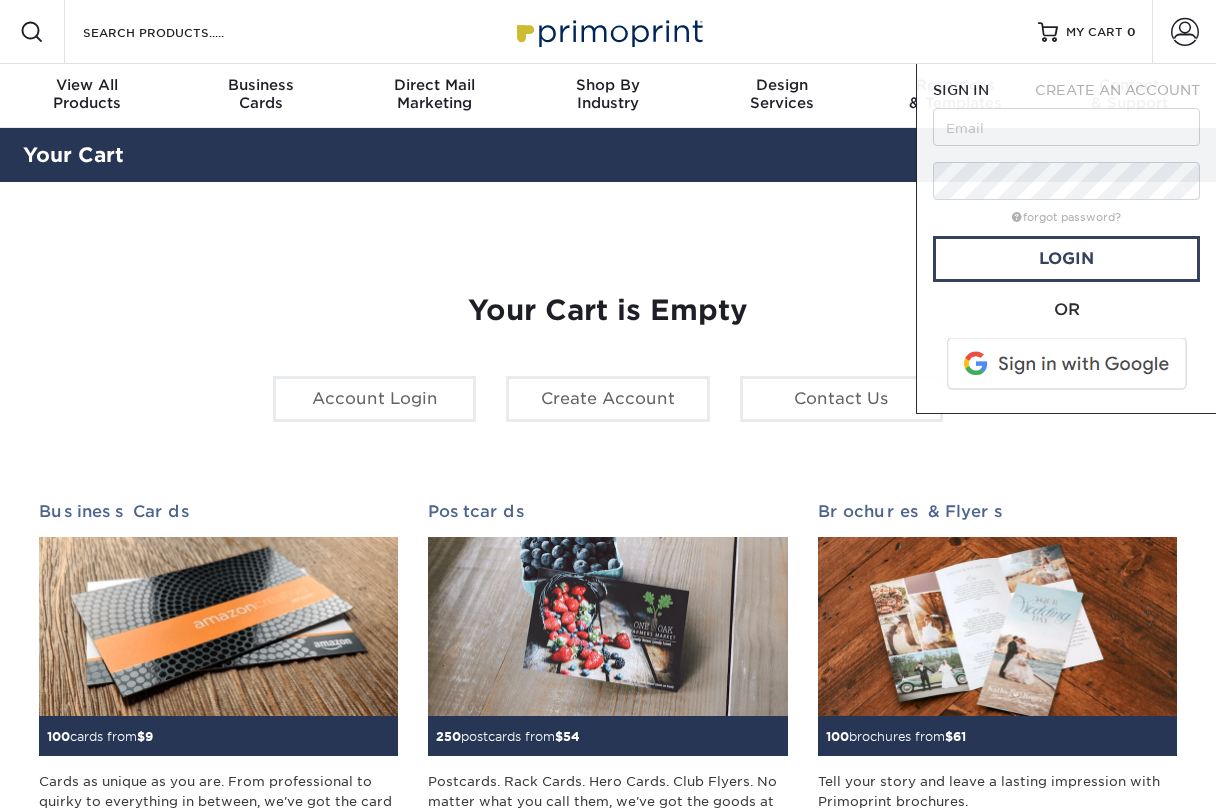 scroll, scrollTop: 0, scrollLeft: 0, axis: both 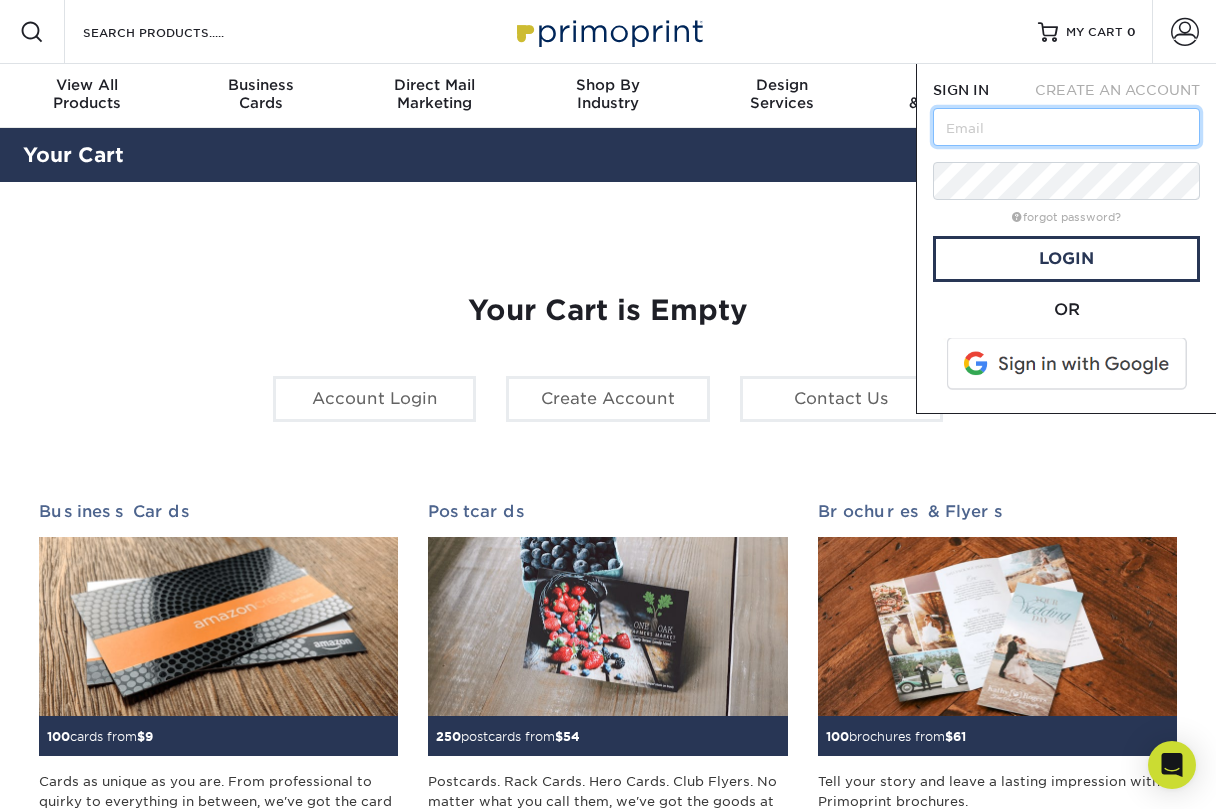 click at bounding box center [1066, 127] 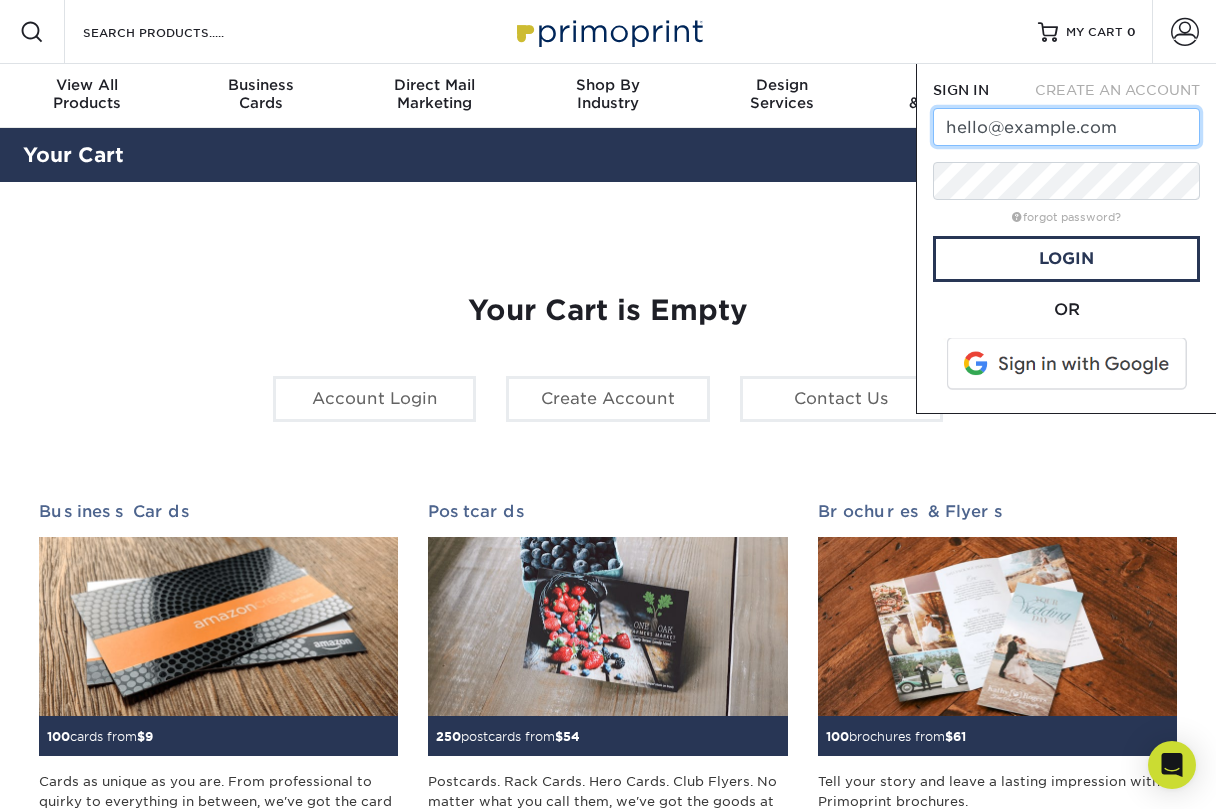 click on "hello@energyx.com" at bounding box center (1066, 127) 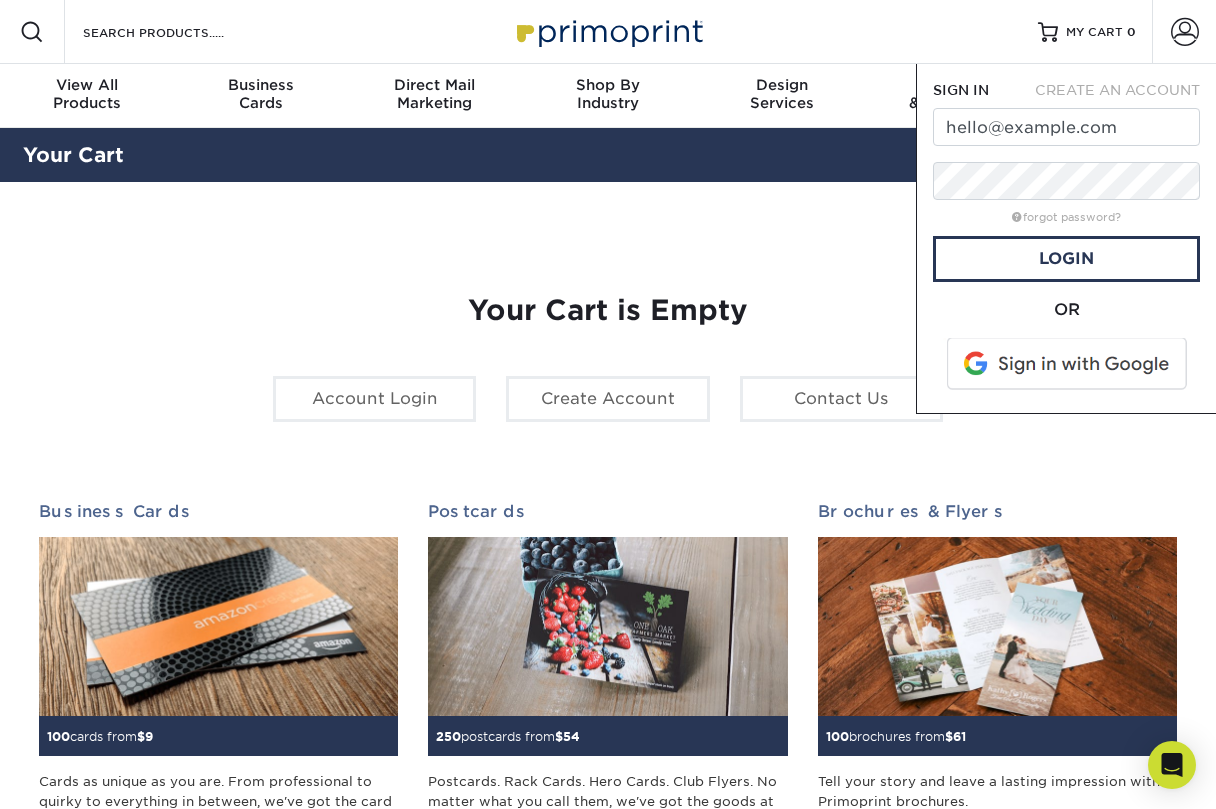 click on "Your Cart is Empty
Account Login
Create Account
Contact Us
Business Cards
100  cards from  $ 9
Cards as unique as you are. From professional to quirky to everything in between, we've got the card for you.
Learn More" at bounding box center [608, 633] 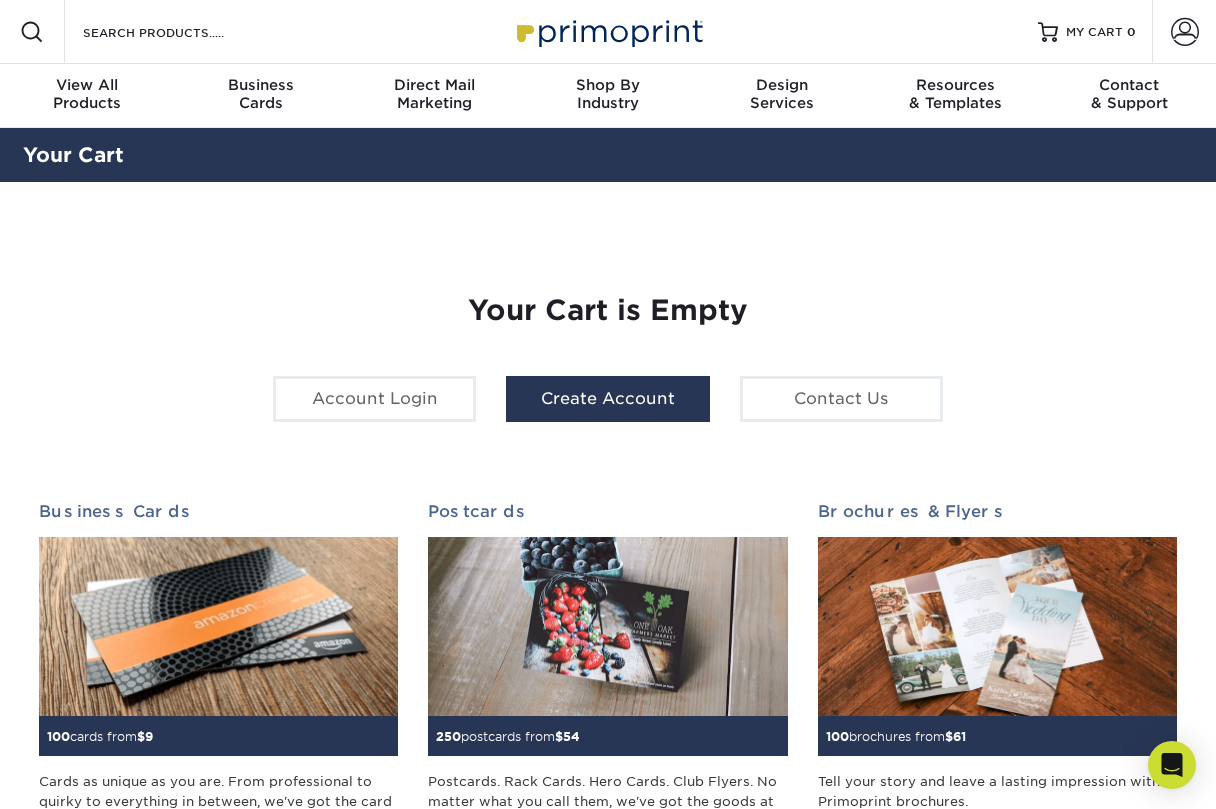 click on "Create Account" at bounding box center (607, 399) 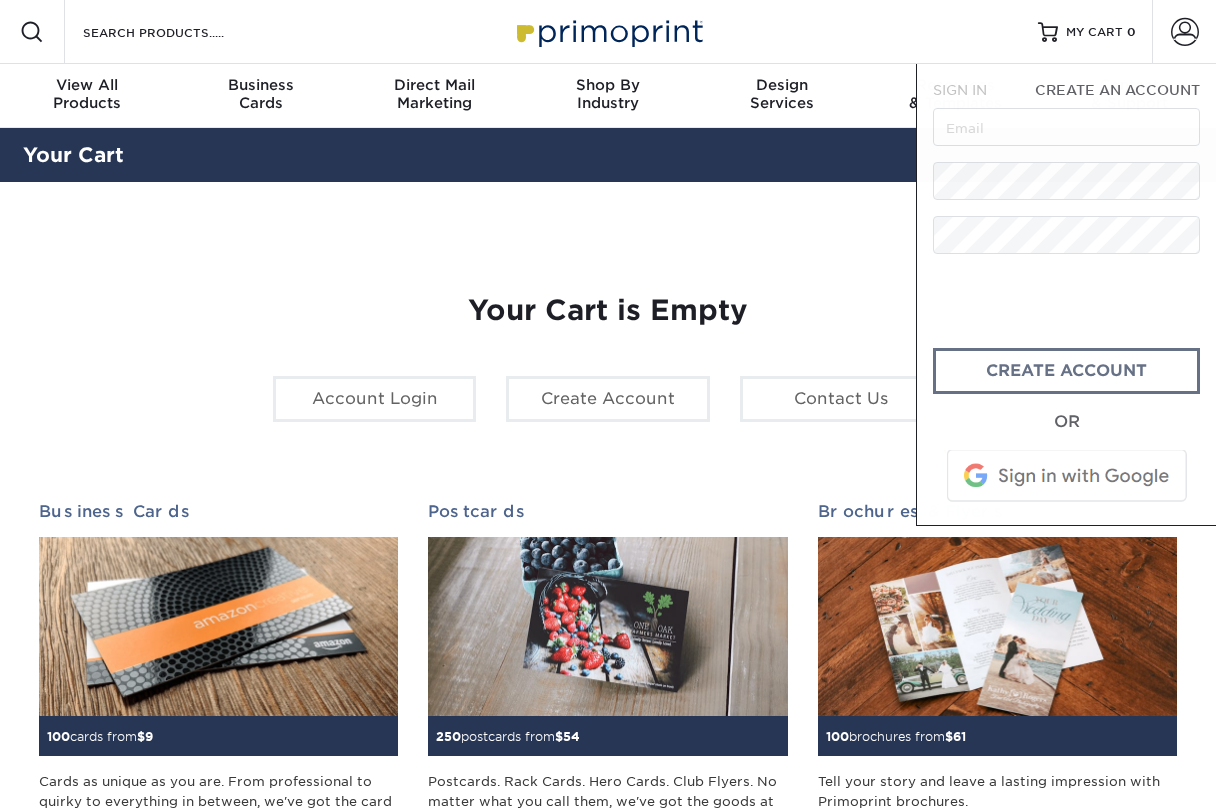 scroll, scrollTop: 0, scrollLeft: 0, axis: both 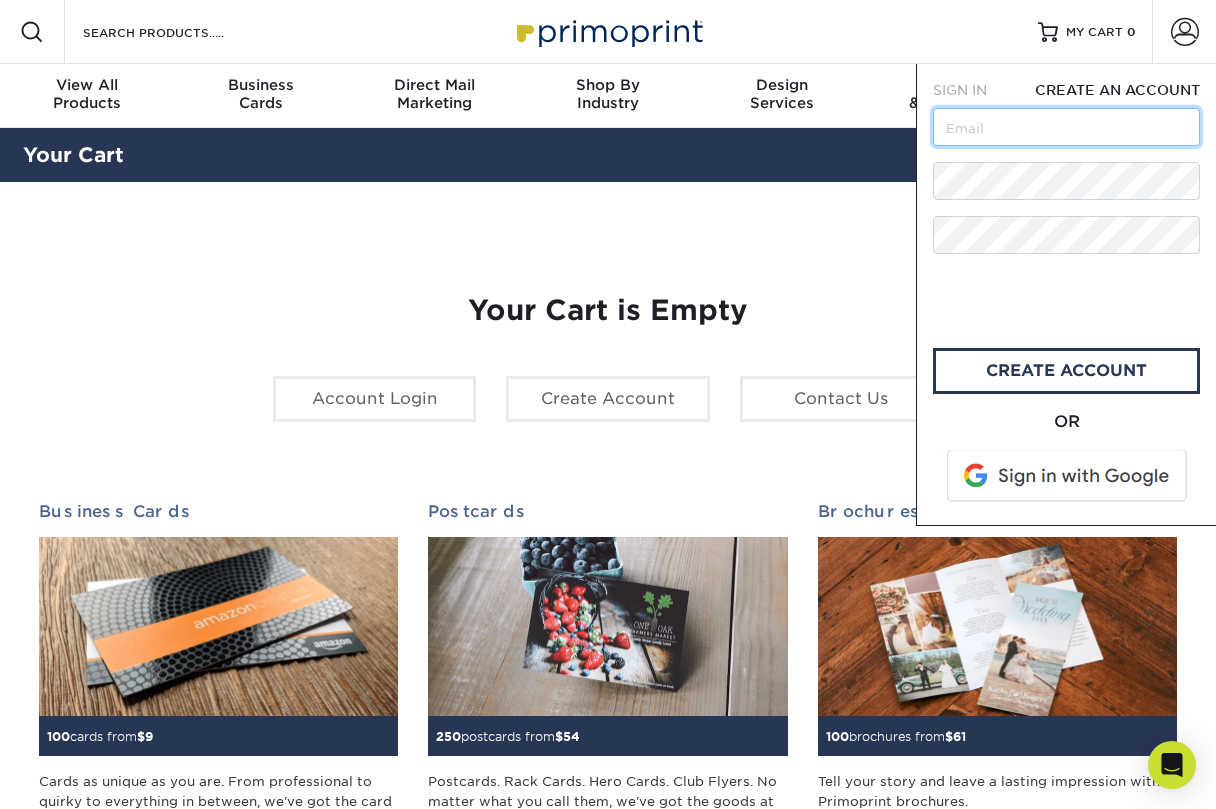 click at bounding box center (1066, 127) 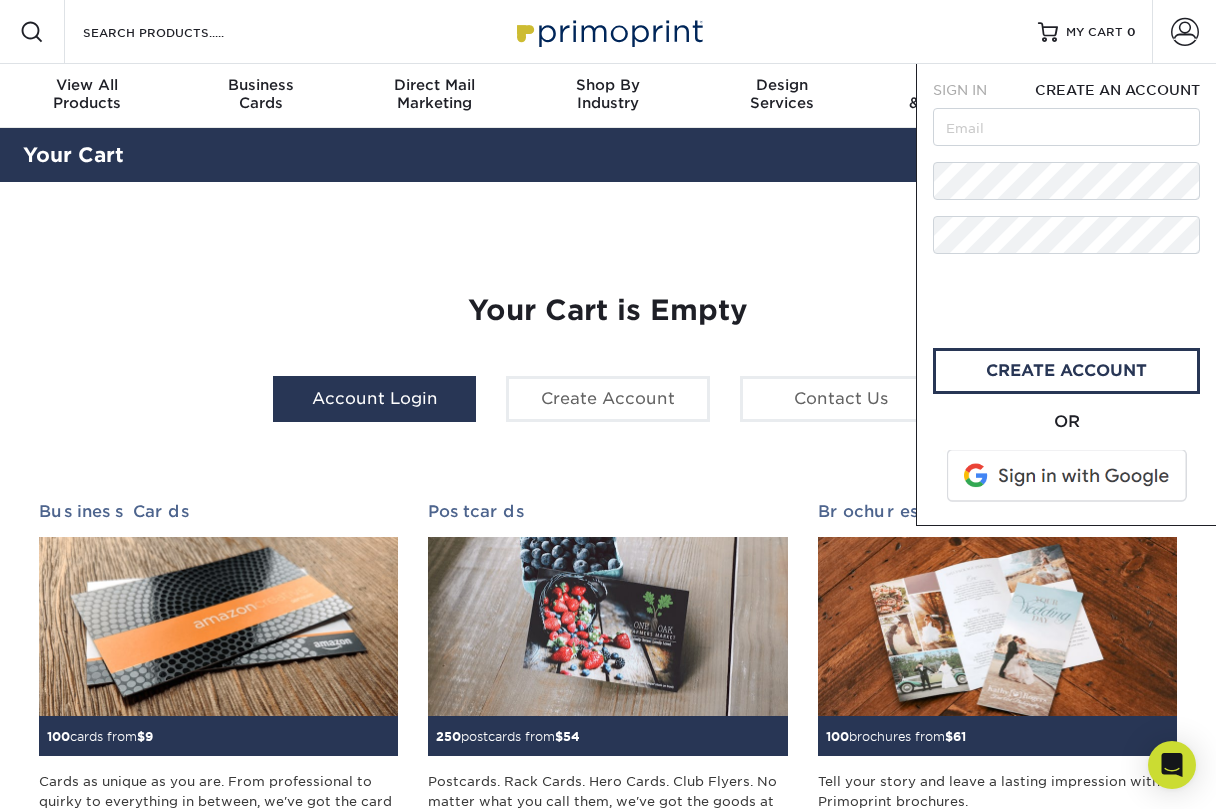 click on "Account Login" at bounding box center [374, 399] 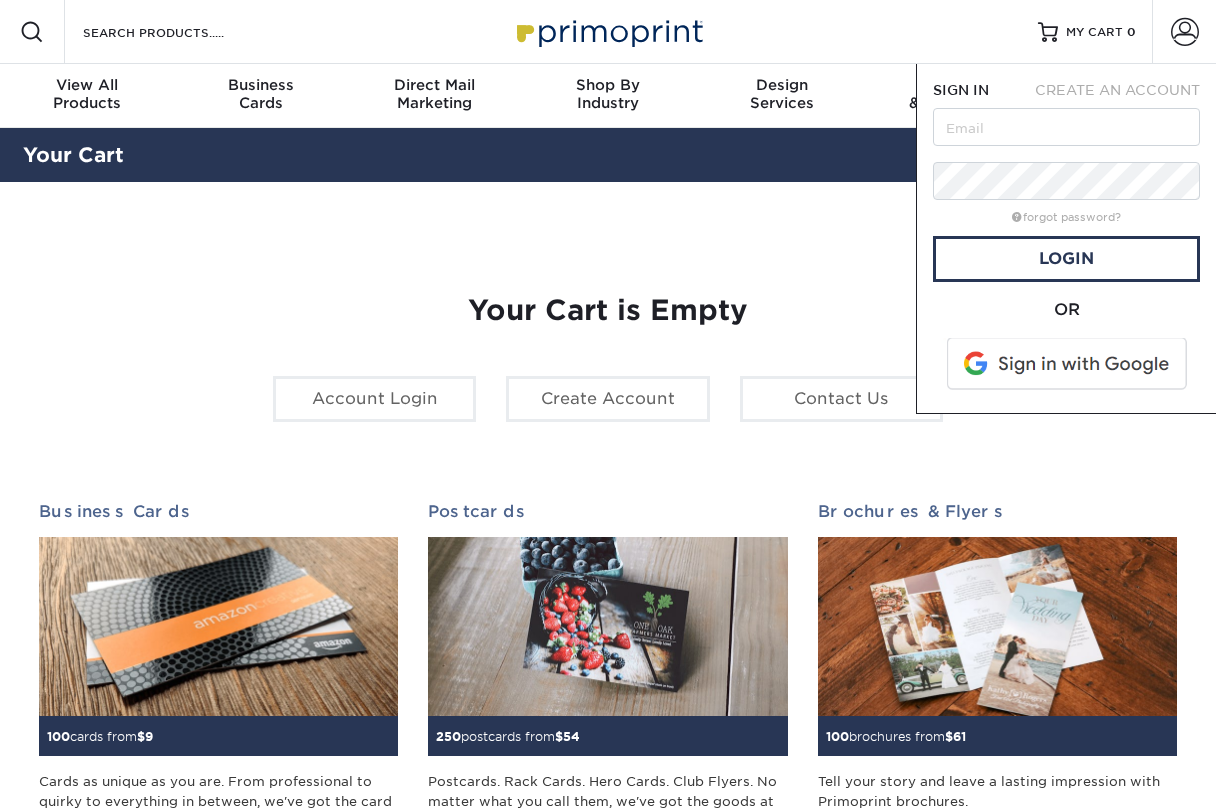 scroll, scrollTop: 0, scrollLeft: 0, axis: both 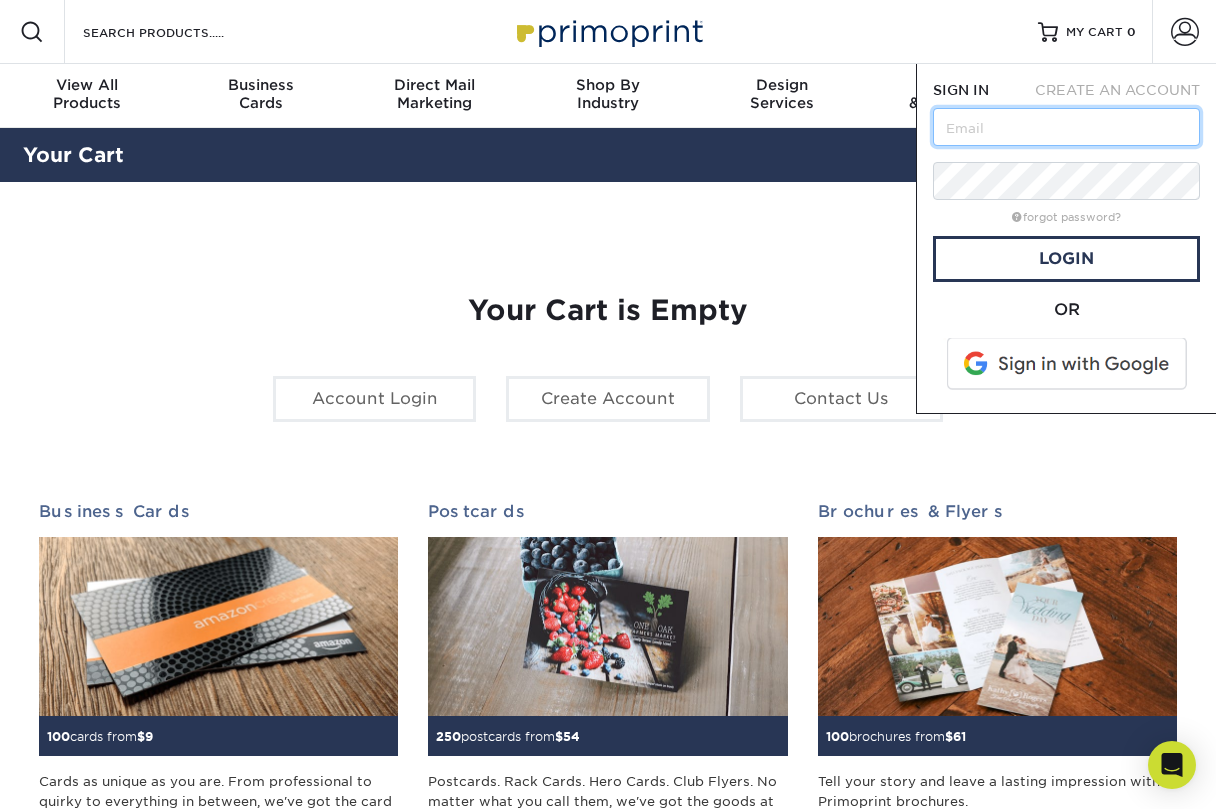 click at bounding box center [1066, 127] 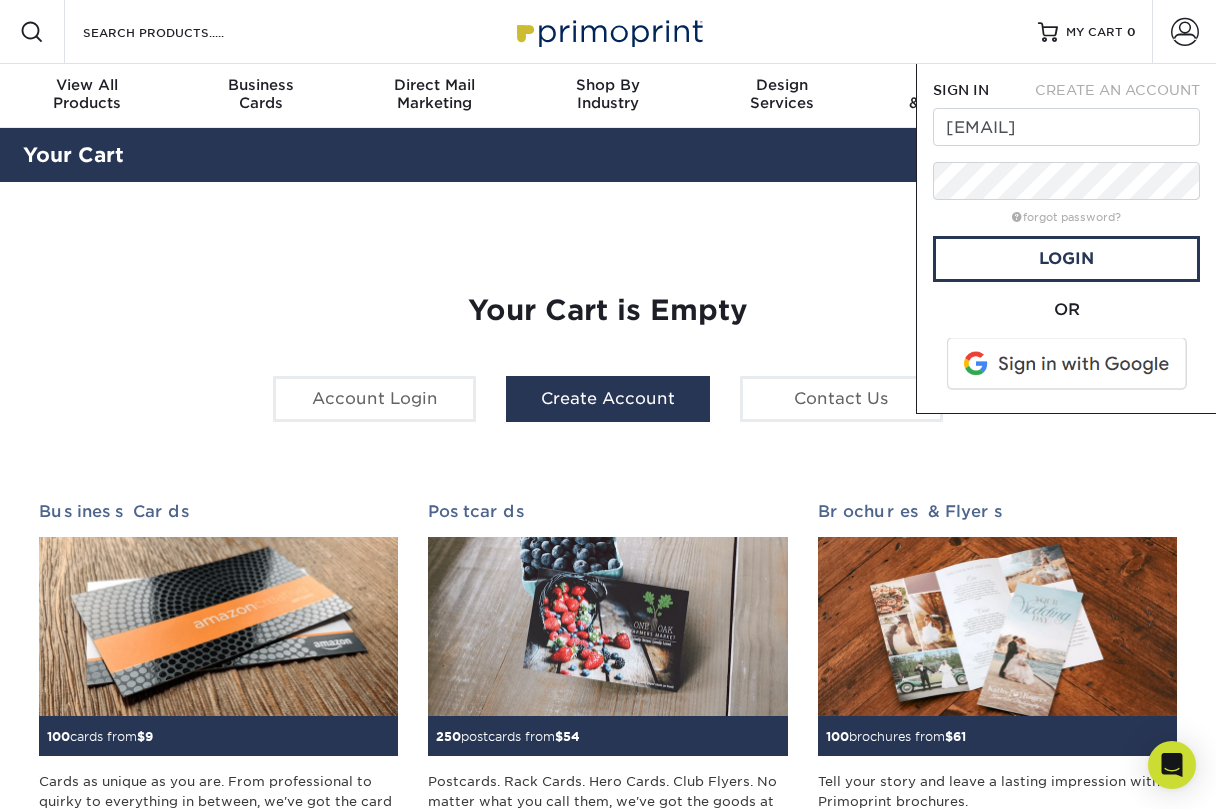 click on "Create Account" at bounding box center (607, 399) 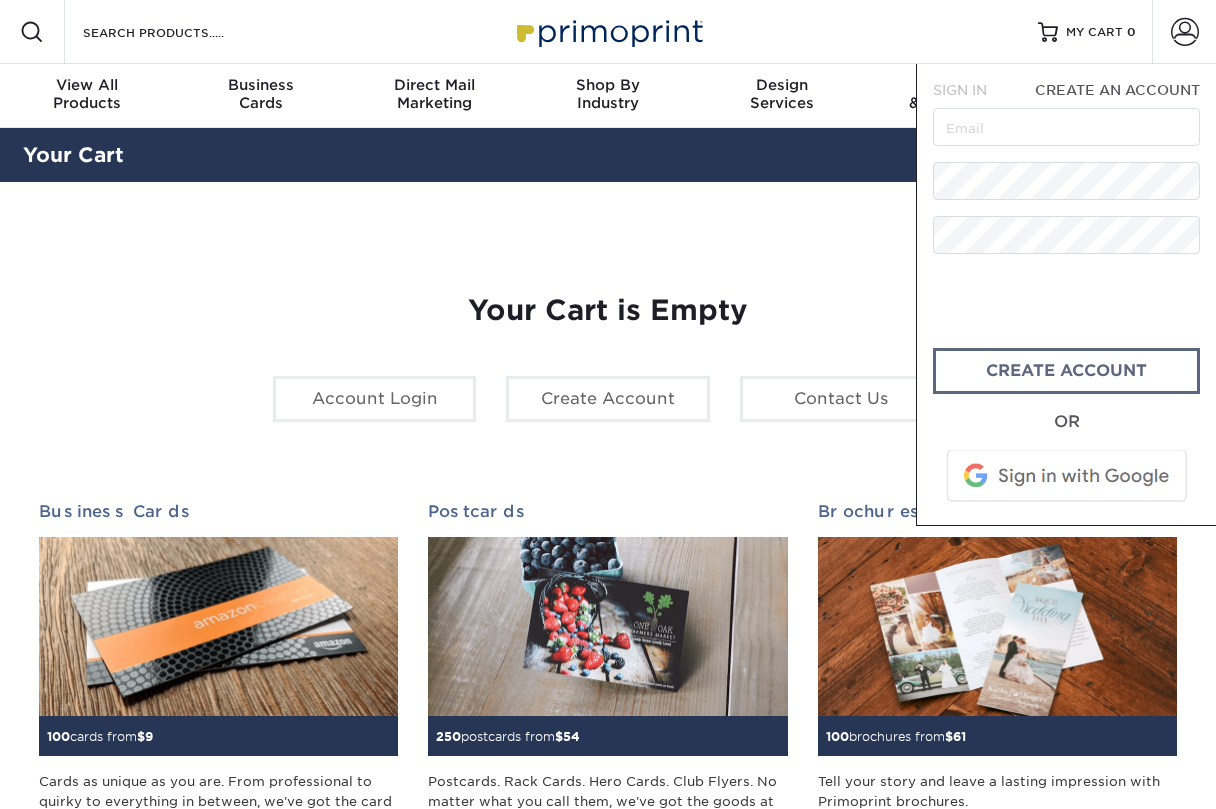 scroll, scrollTop: 0, scrollLeft: 0, axis: both 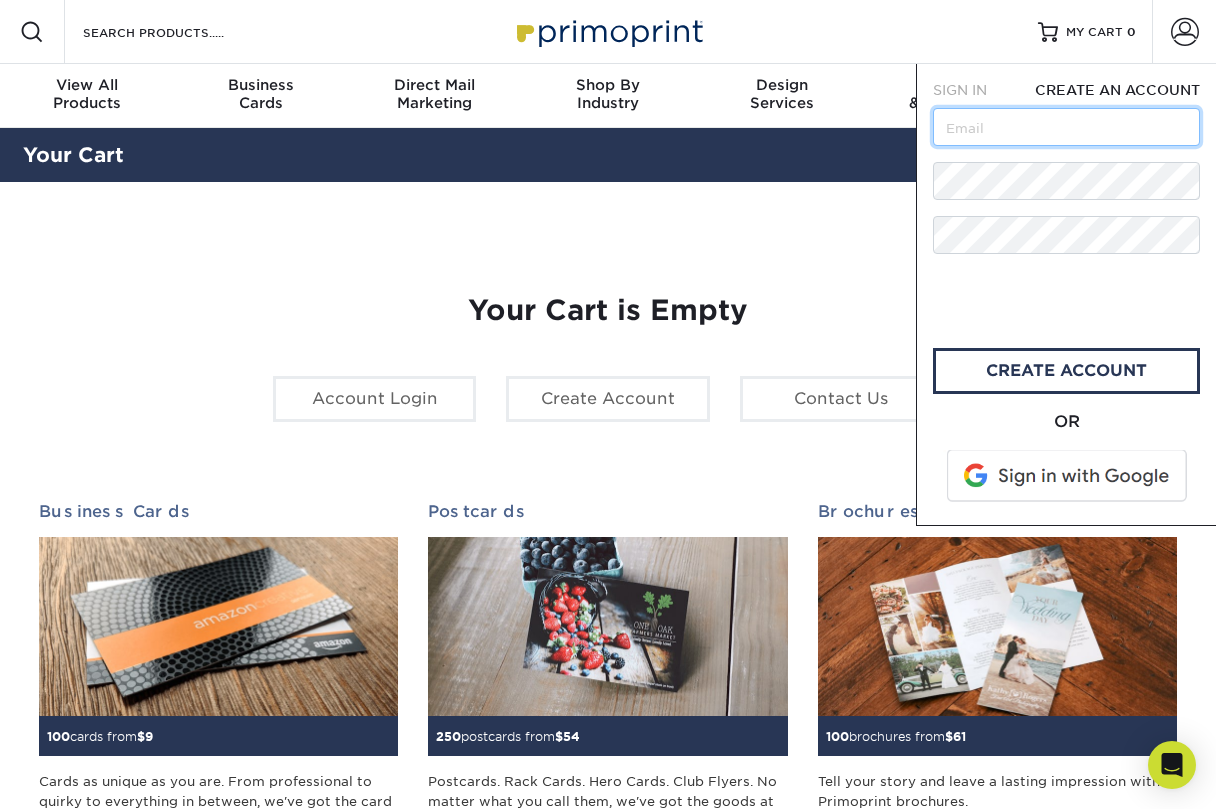 click at bounding box center (1066, 127) 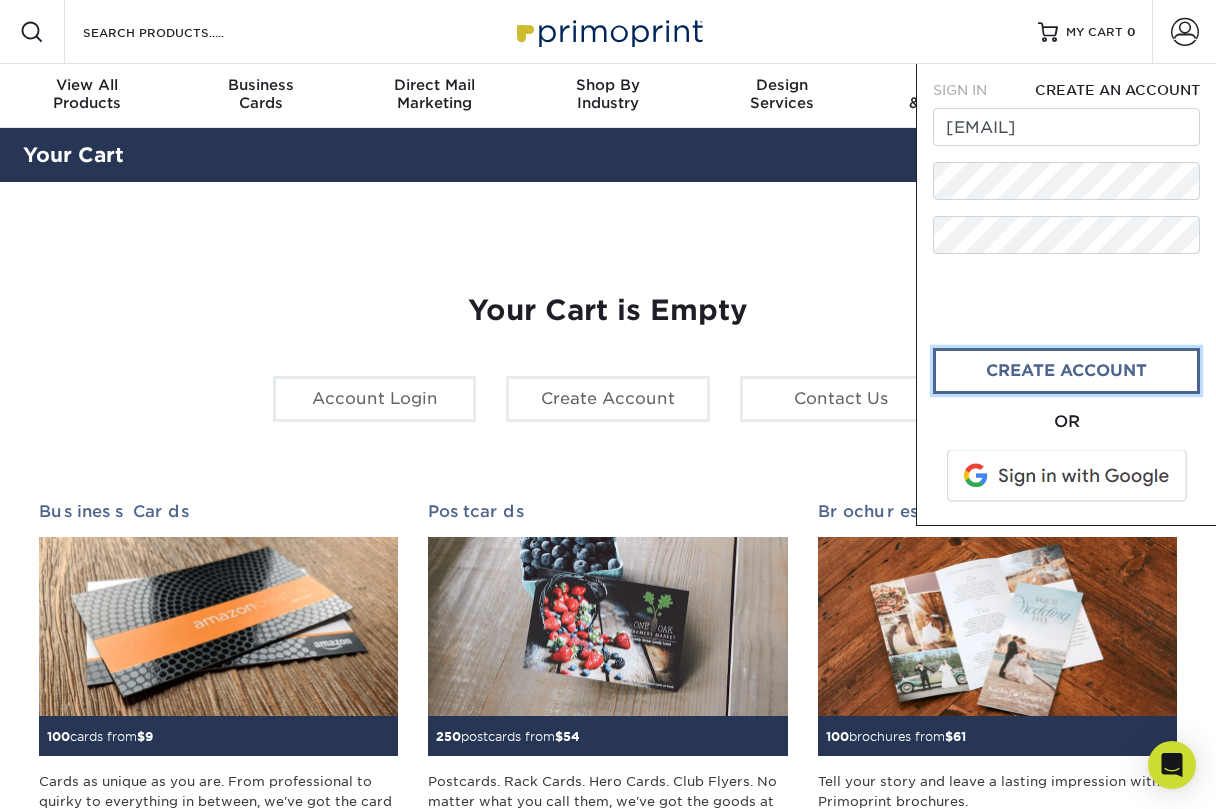 click on "create account" at bounding box center [1066, 371] 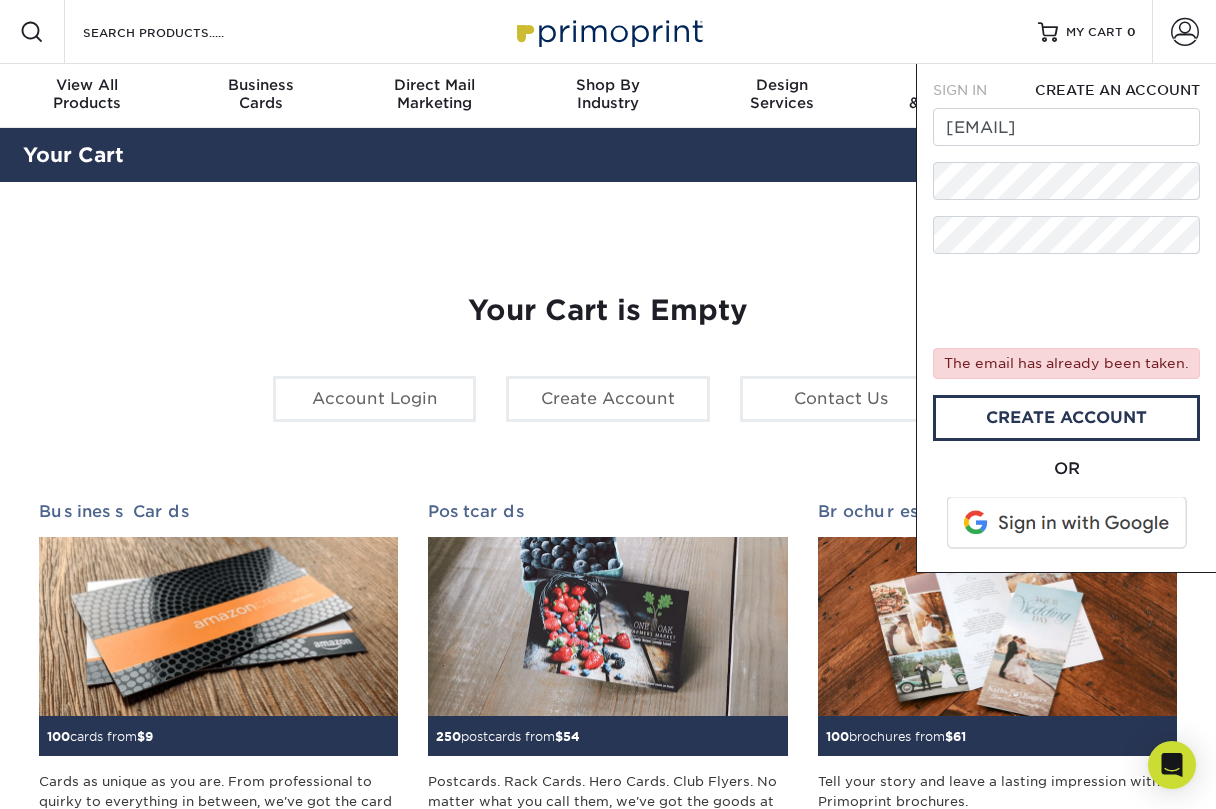 click on "SIGN IN" at bounding box center (960, 90) 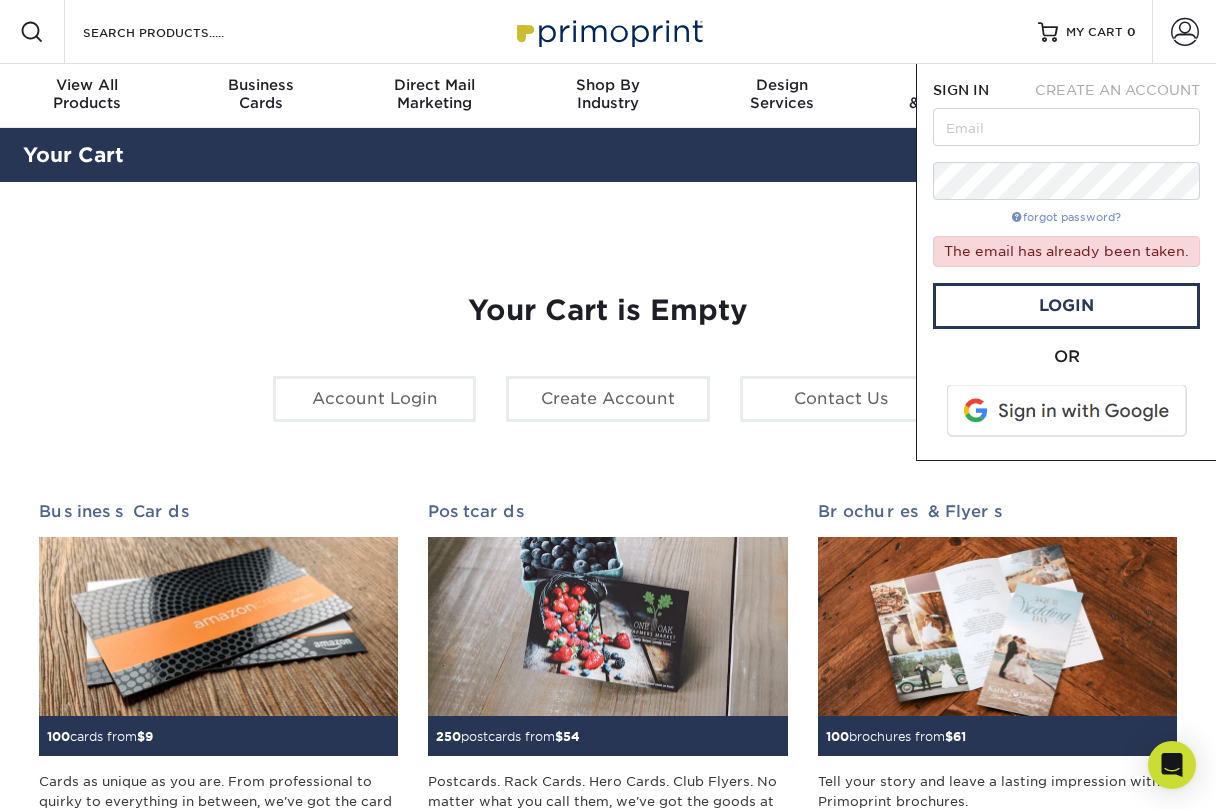 click on "forgot password?" at bounding box center [1066, 217] 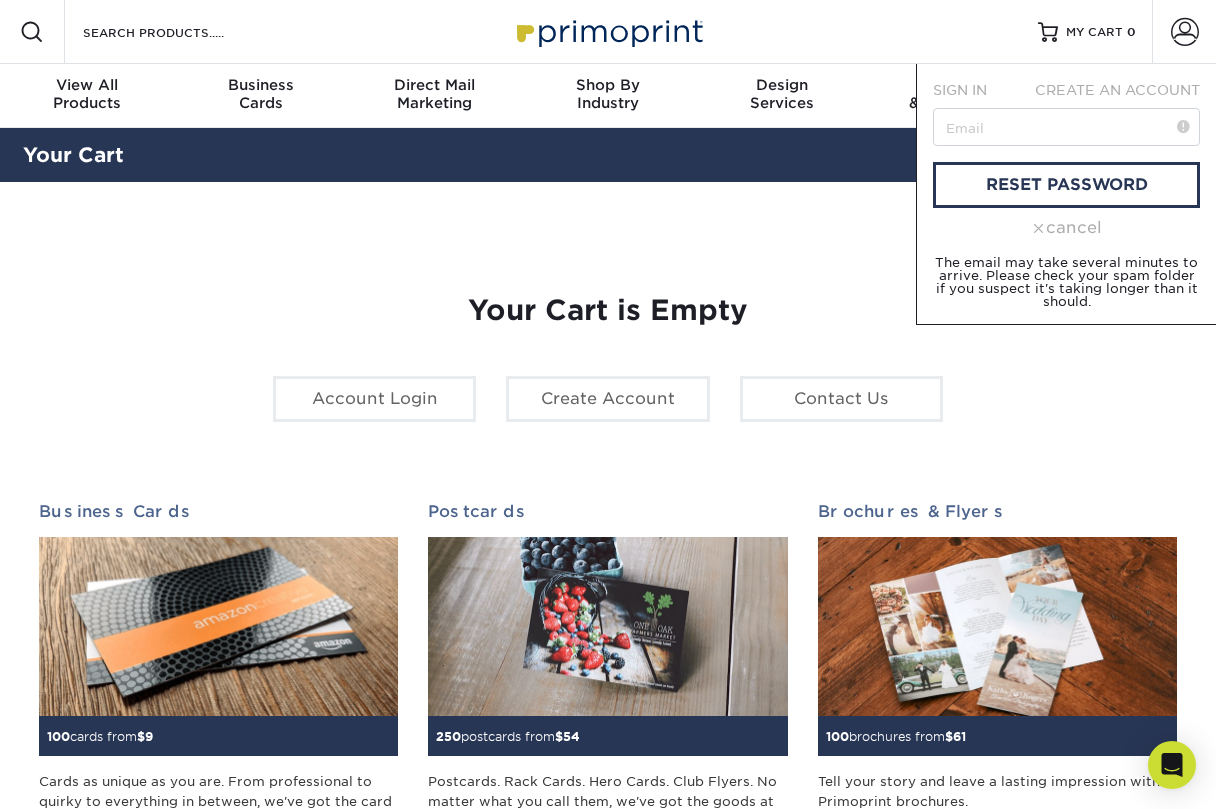 click on "SIGN IN
CREATE AN ACCOUNT
reset password
cancel
The email may take several minutes to arrive. Please check your spam folder if you suspect it's taking longer than it should." at bounding box center (1066, 194) 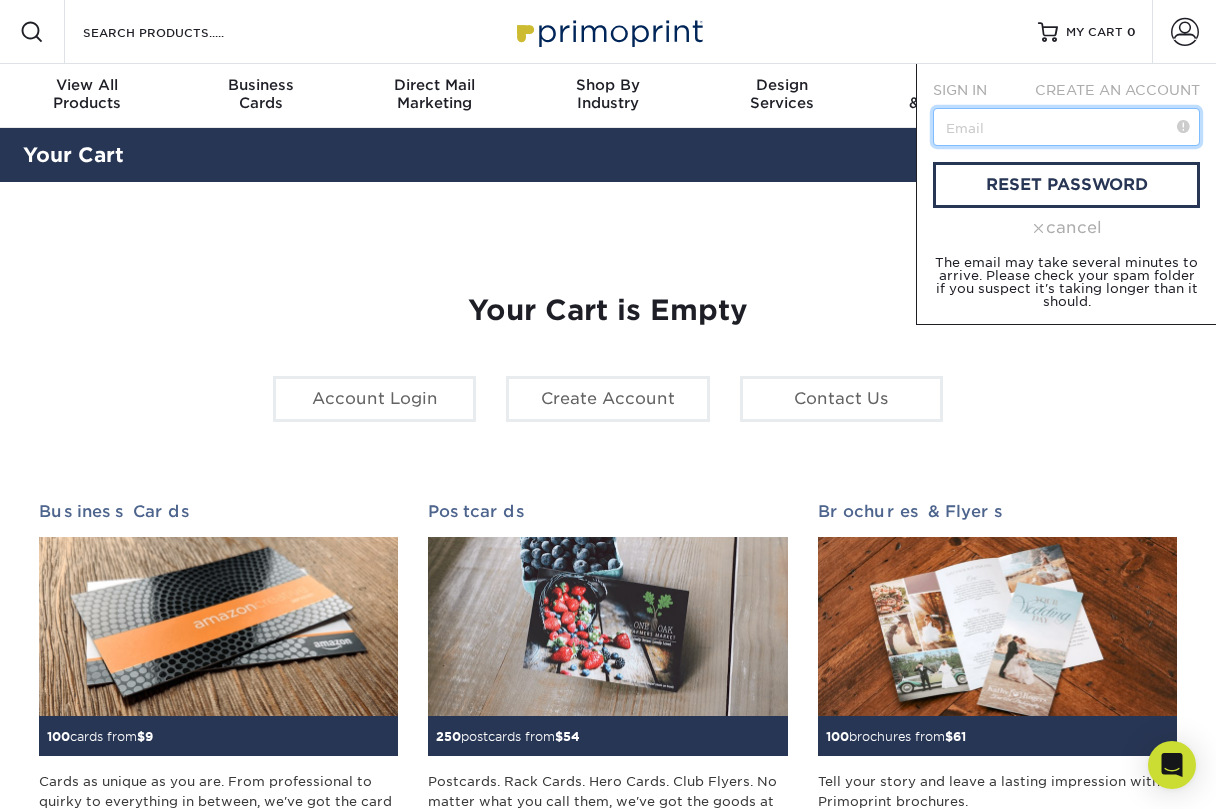 click at bounding box center [1066, 127] 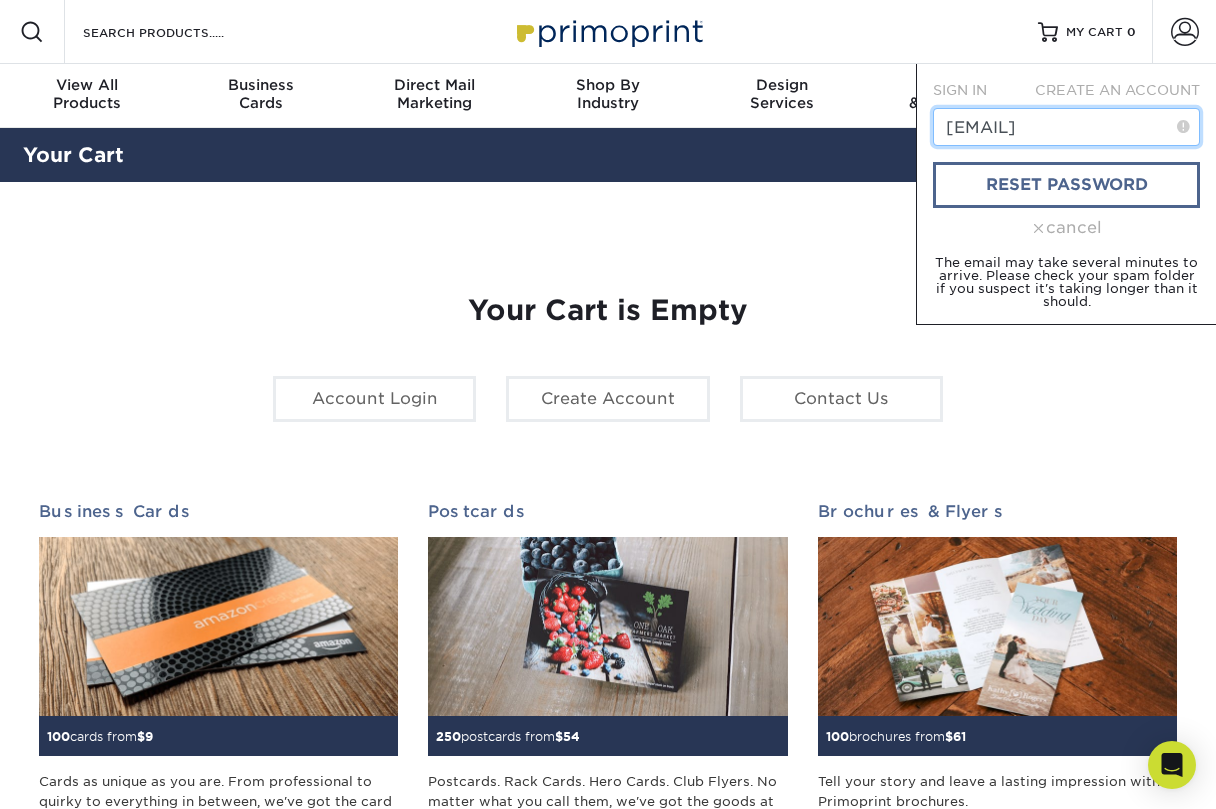 type on "jennifer@loverly.com" 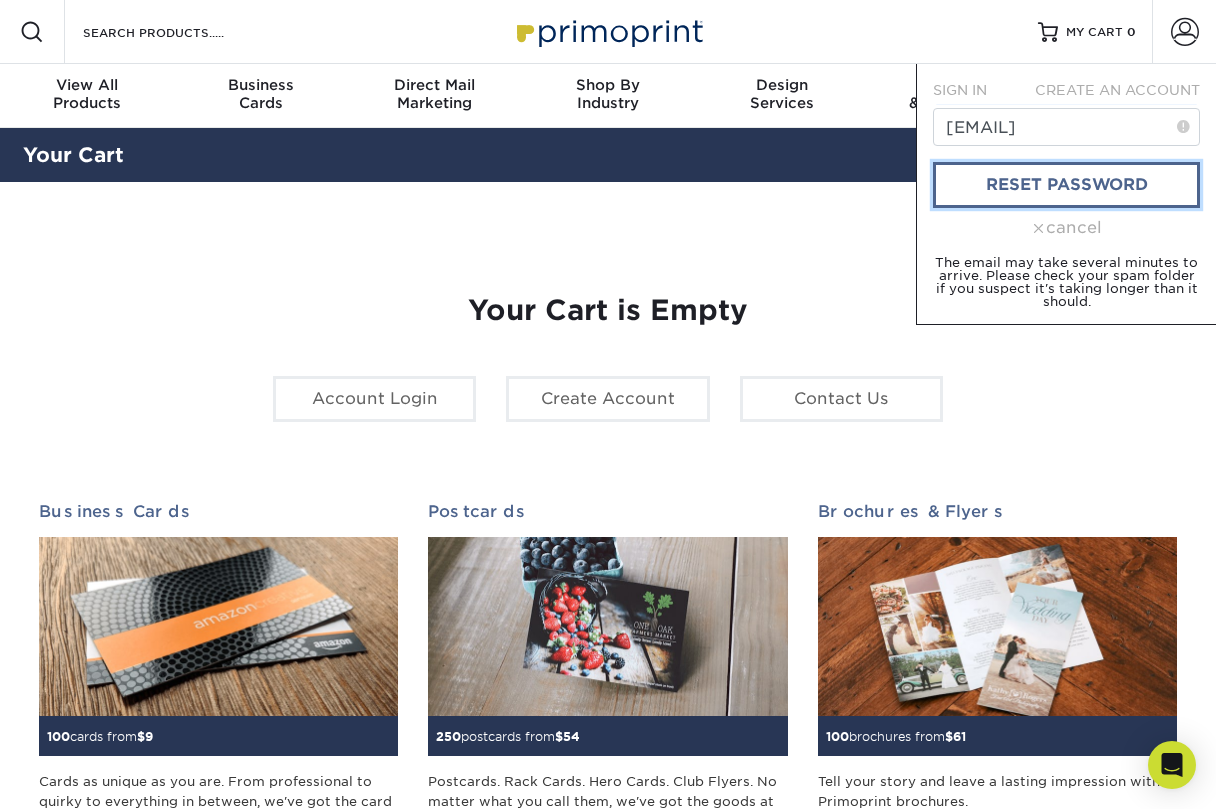 click on "reset password" at bounding box center (1066, 185) 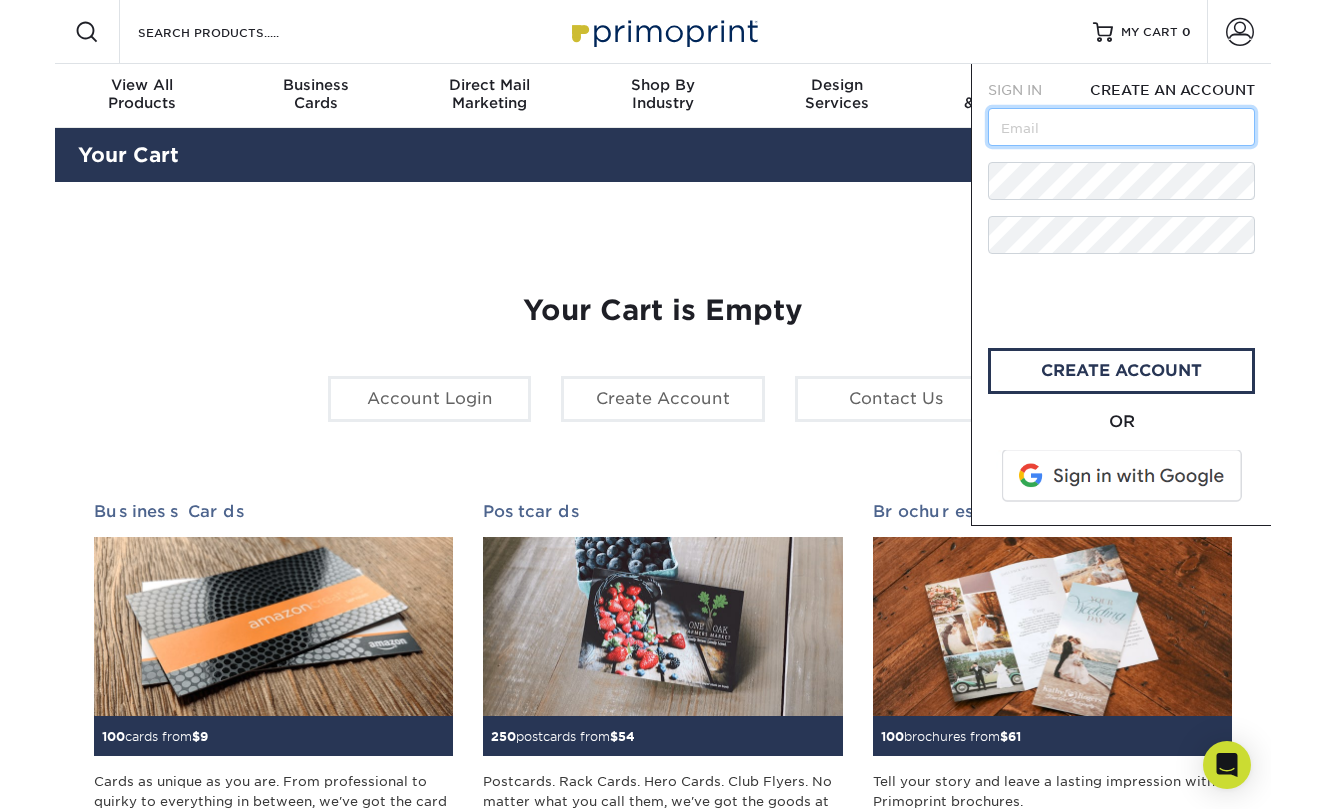 scroll, scrollTop: 0, scrollLeft: 0, axis: both 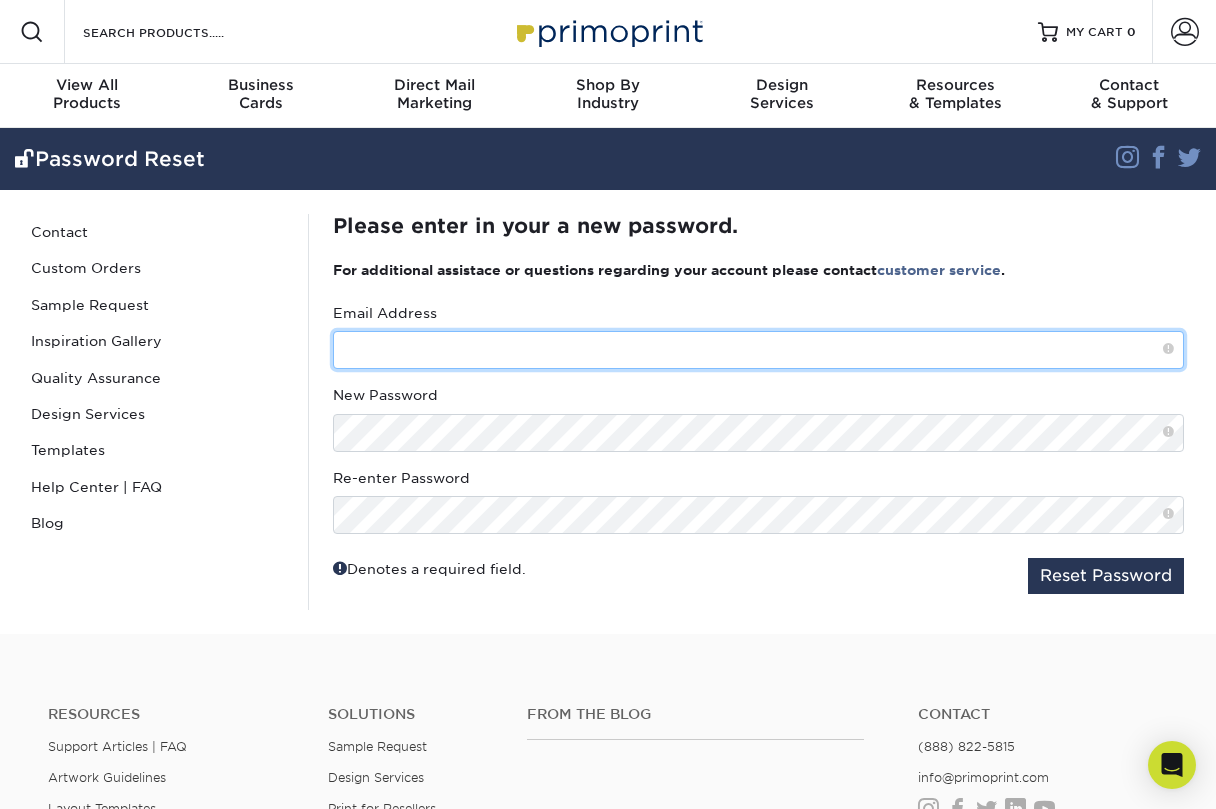 click at bounding box center (758, 350) 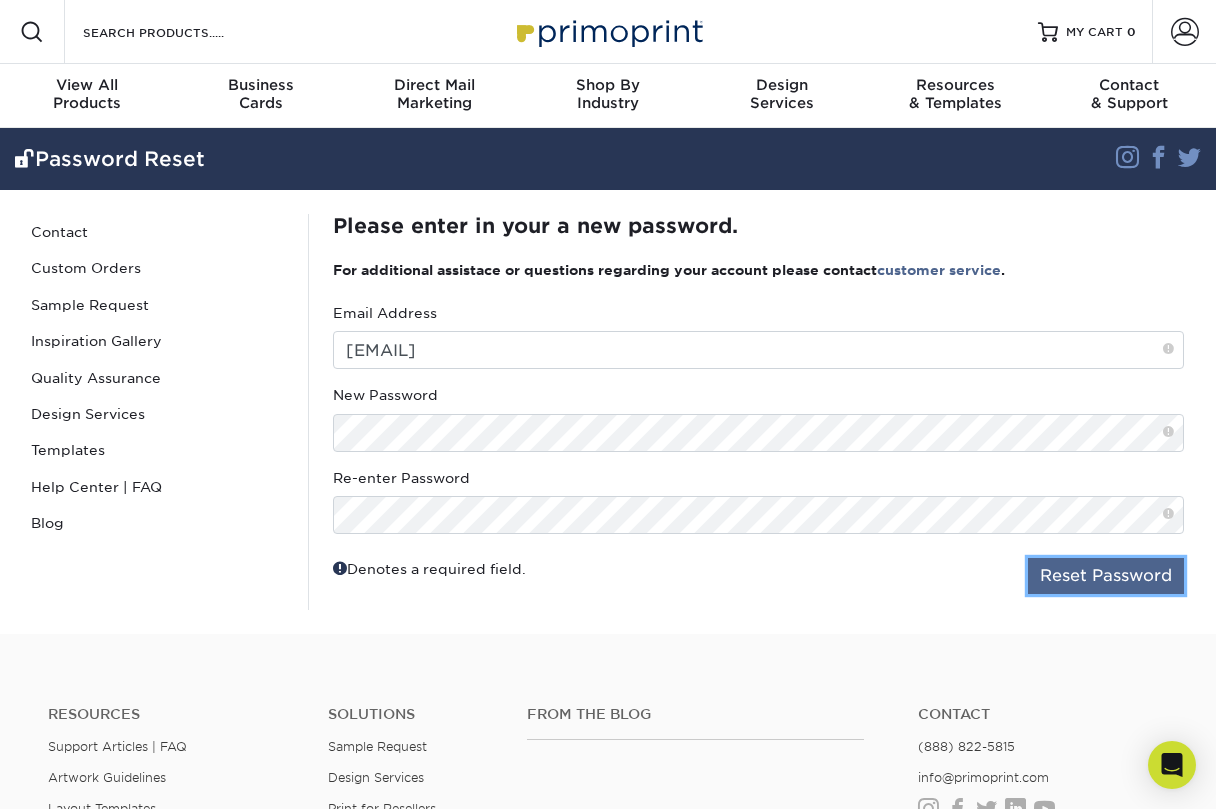 click on "Reset Password" at bounding box center [1106, 576] 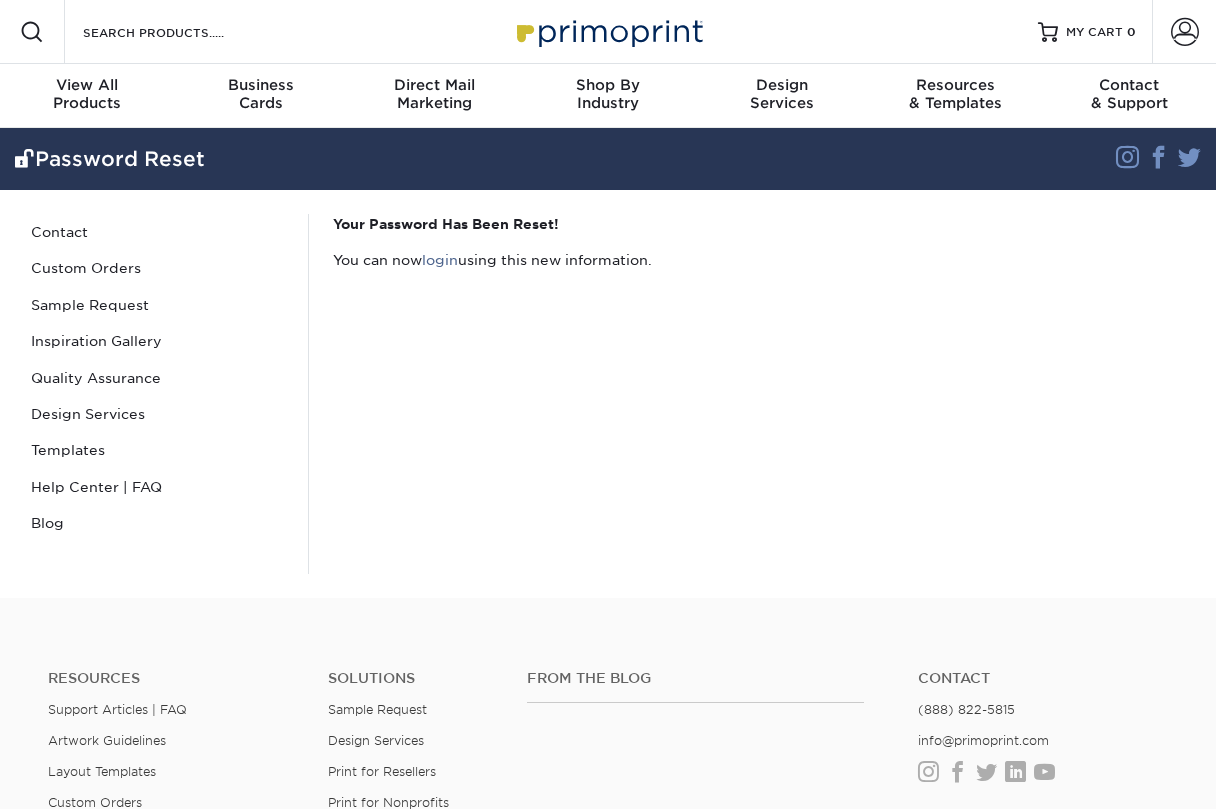 scroll, scrollTop: 0, scrollLeft: 0, axis: both 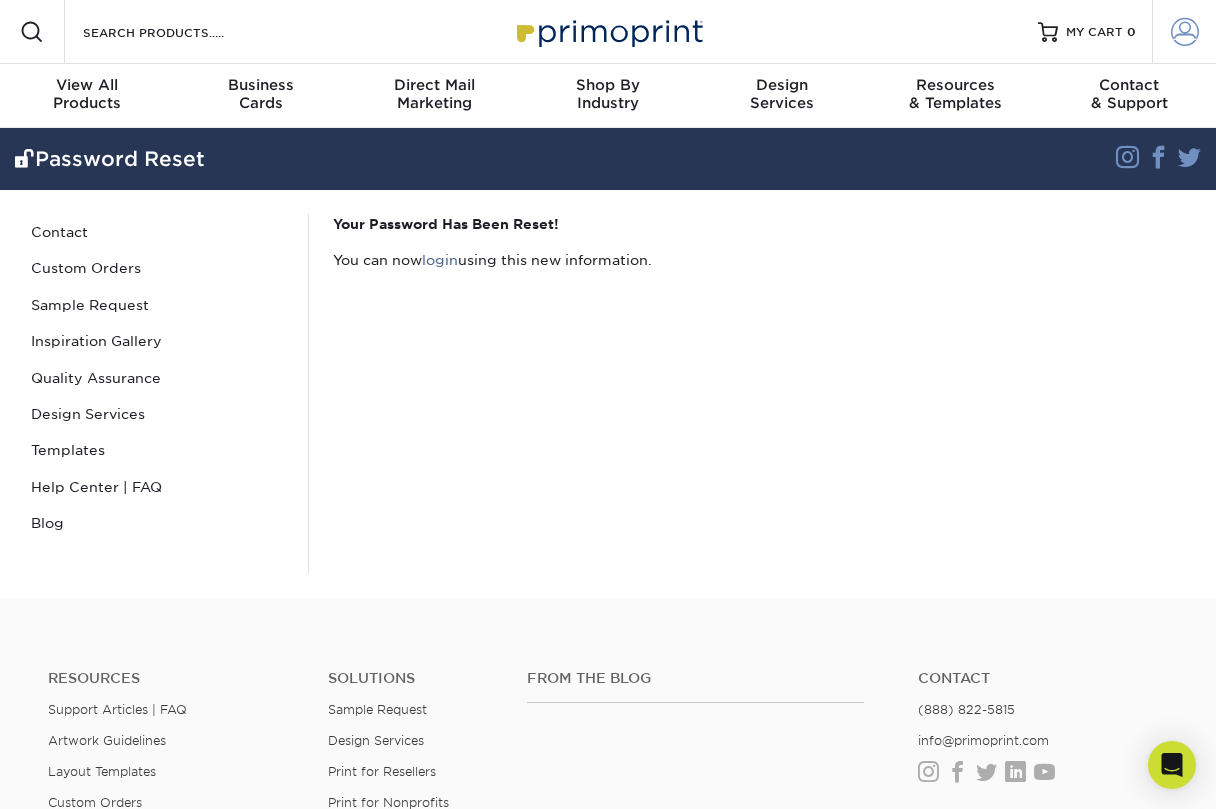type on "[EMAIL]" 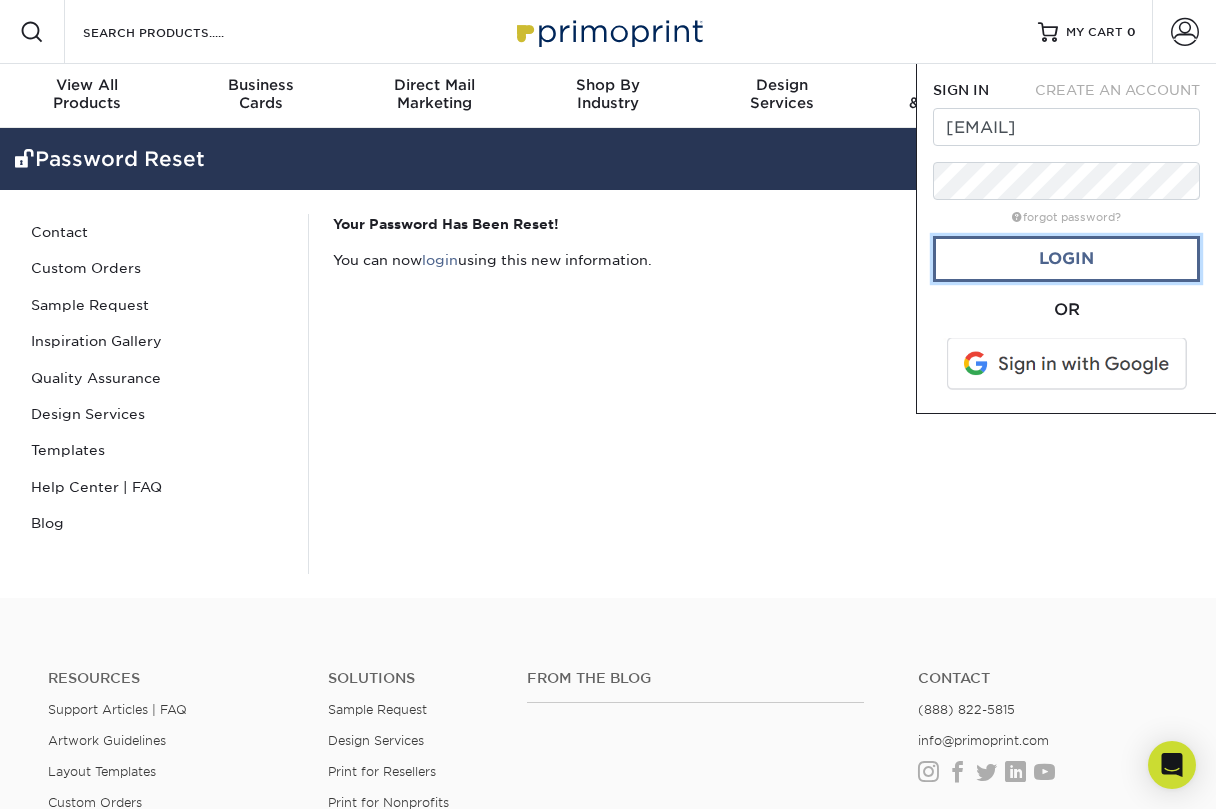click on "Login" at bounding box center (1066, 259) 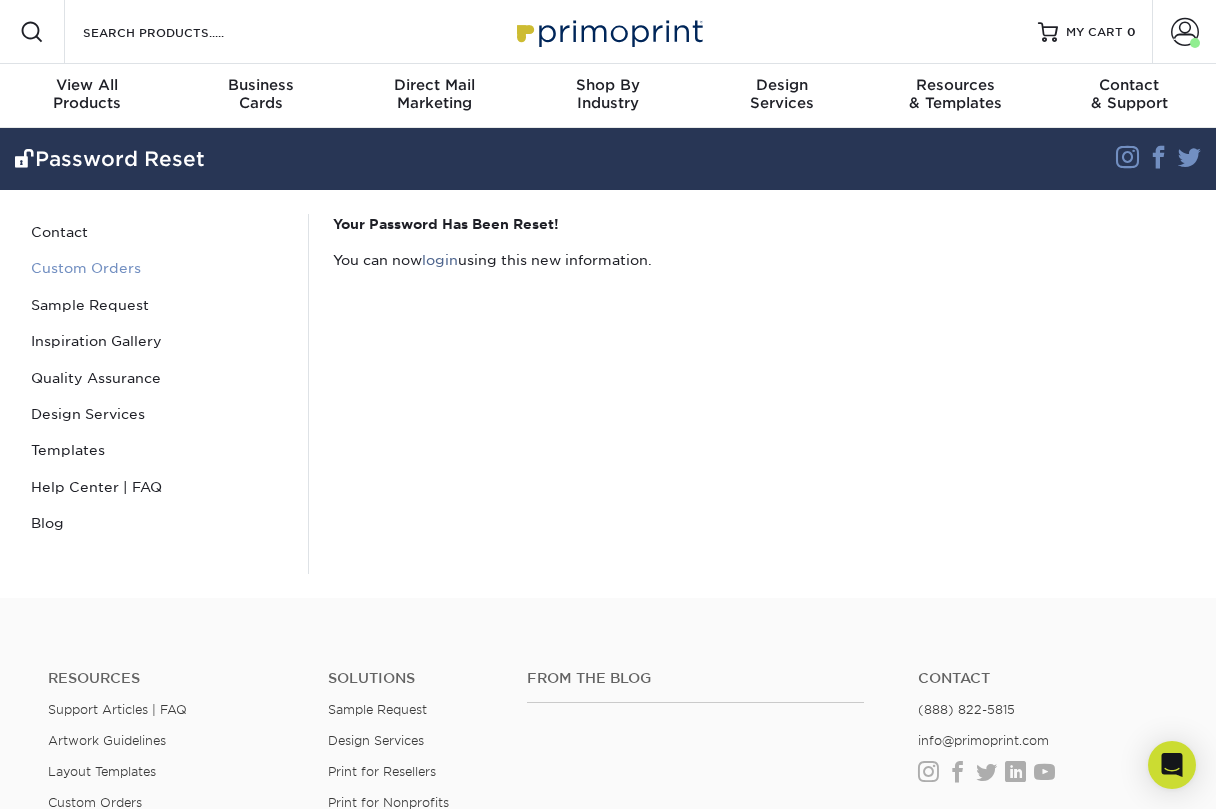 click on "Custom Orders" at bounding box center [158, 268] 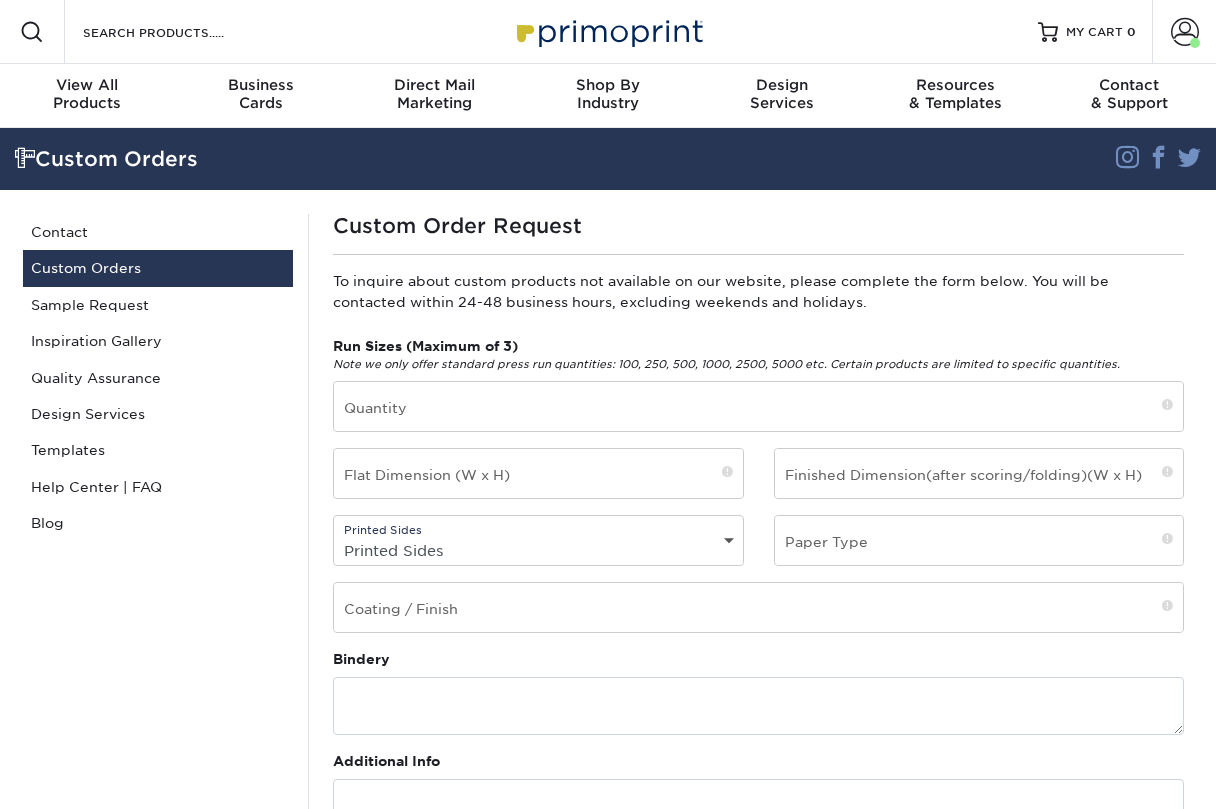 scroll, scrollTop: 0, scrollLeft: 0, axis: both 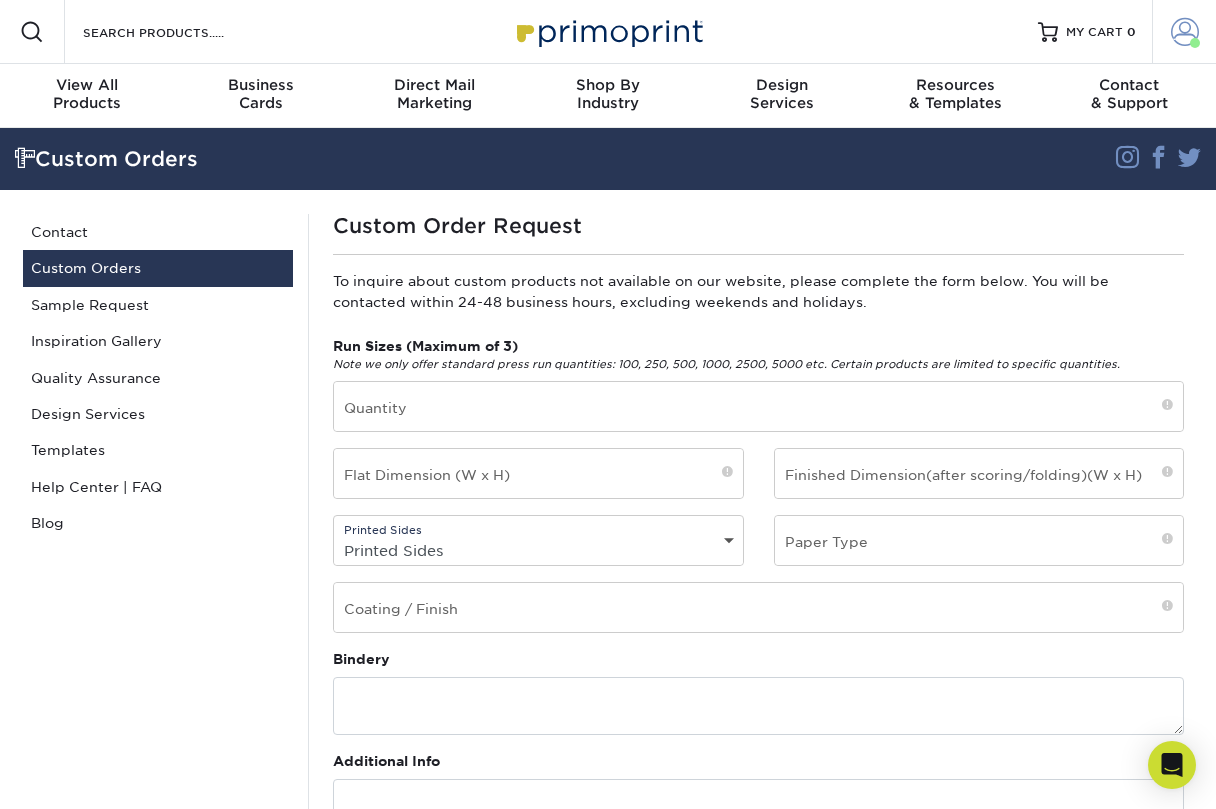 click at bounding box center [1185, 32] 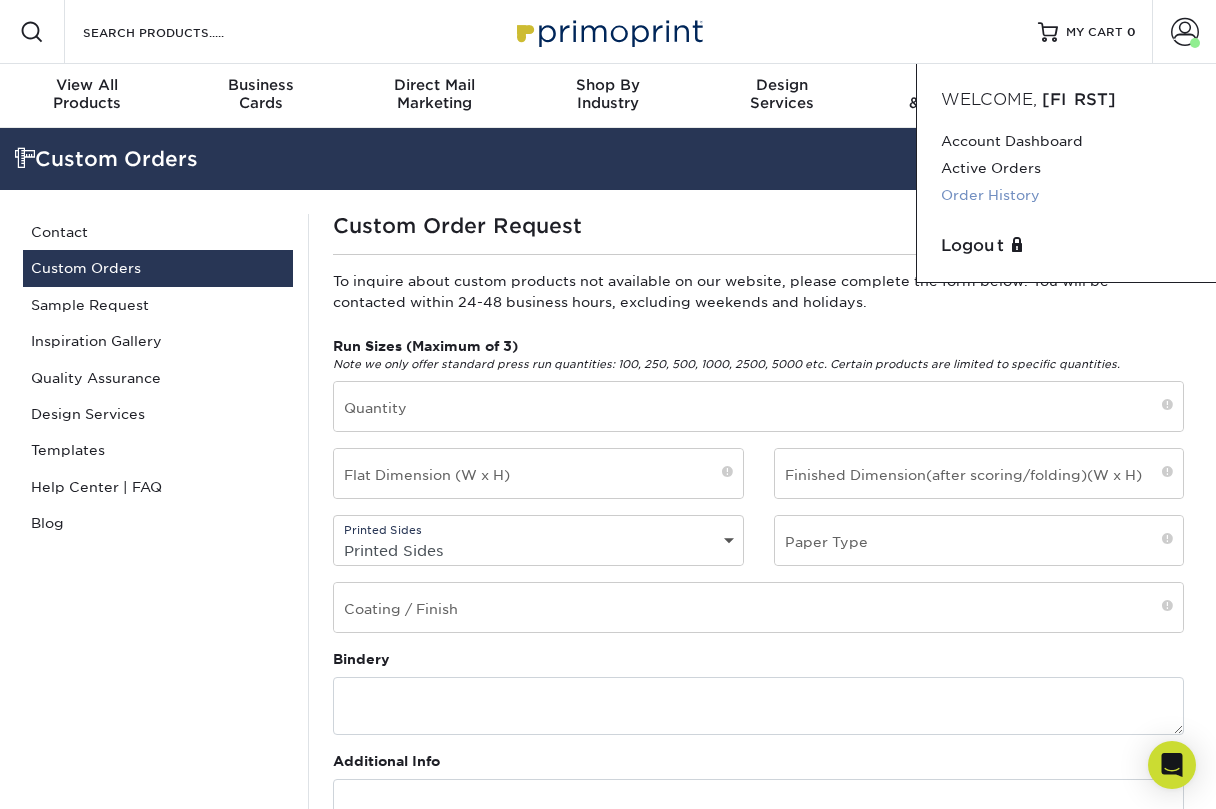 click on "Order History" at bounding box center [1066, 195] 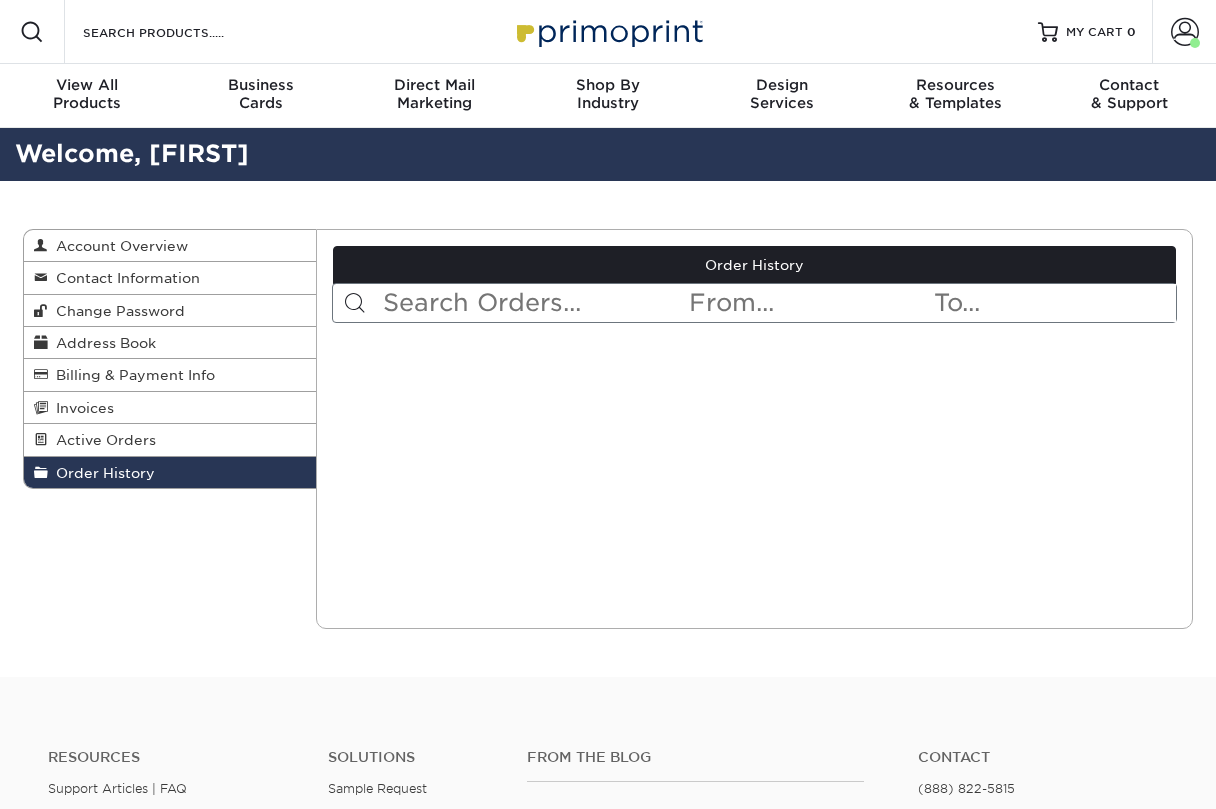 scroll, scrollTop: 0, scrollLeft: 0, axis: both 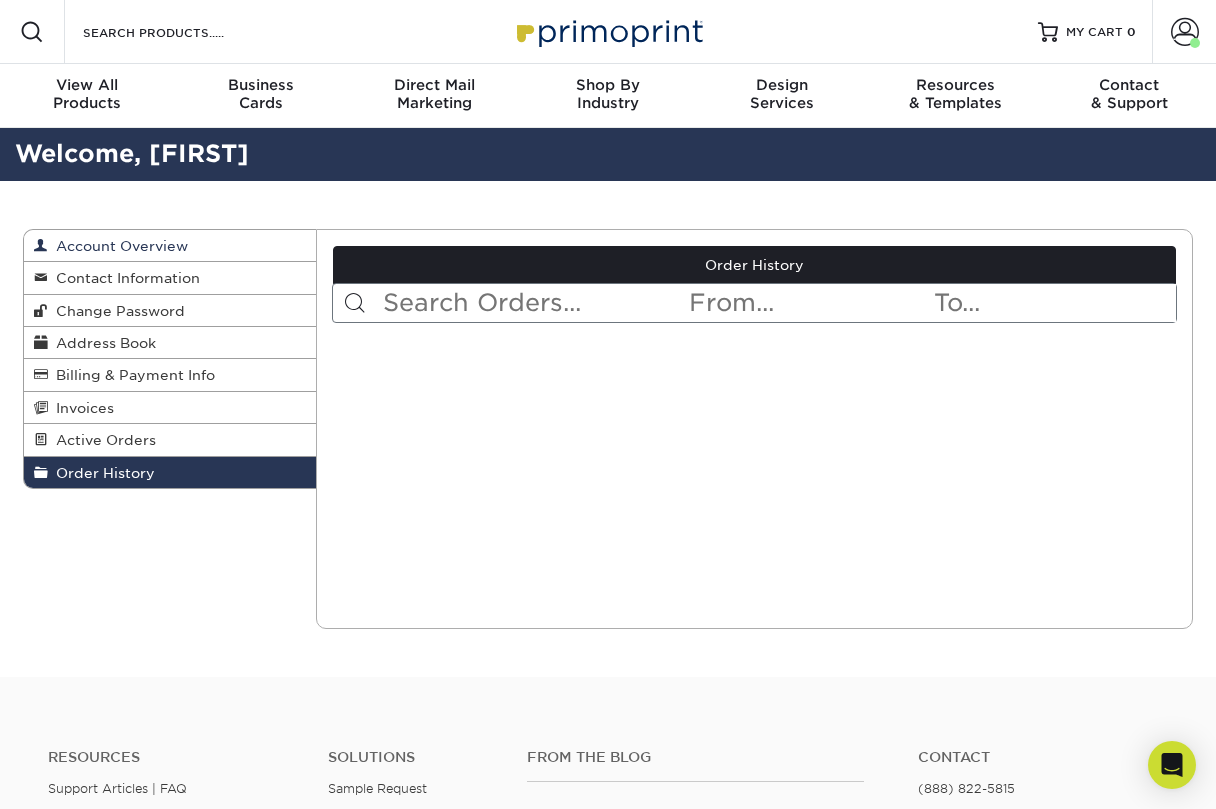 click on "Account Overview" at bounding box center [170, 246] 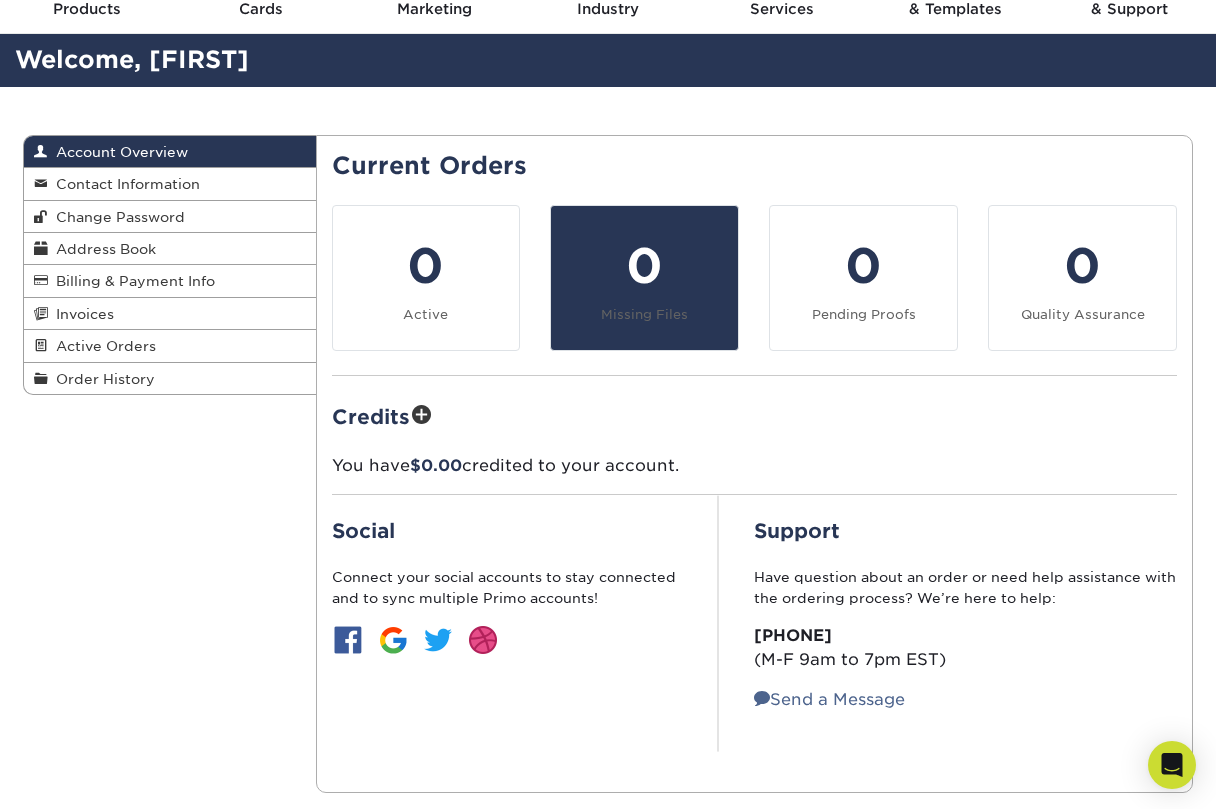 scroll, scrollTop: 0, scrollLeft: 0, axis: both 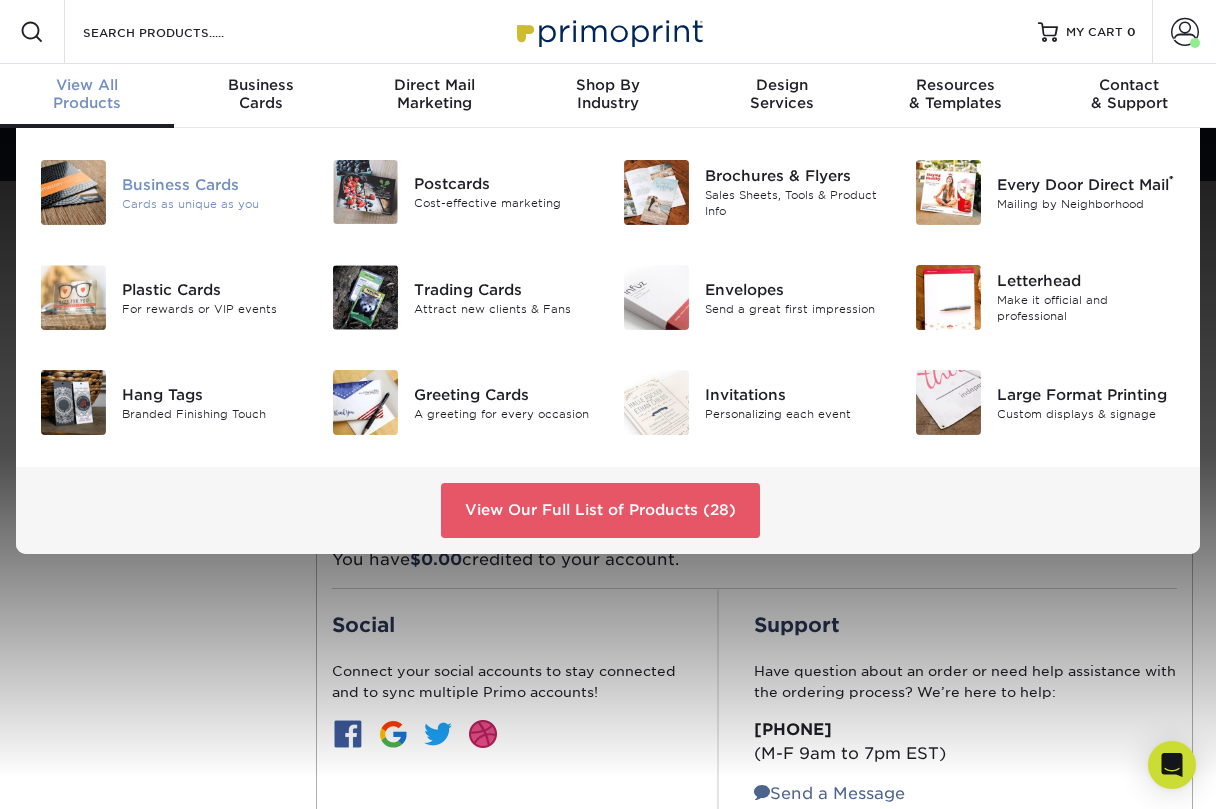 click on "Cards as unique as you" at bounding box center [211, 203] 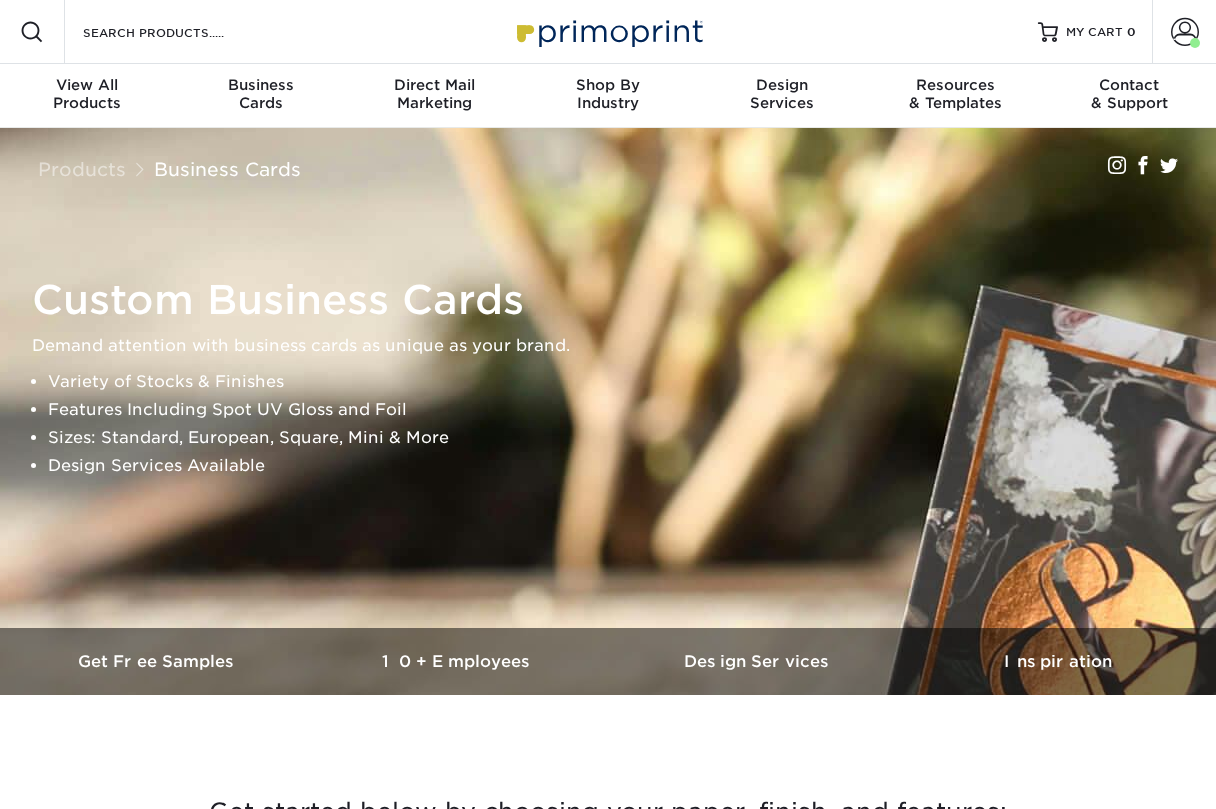 scroll, scrollTop: 0, scrollLeft: 0, axis: both 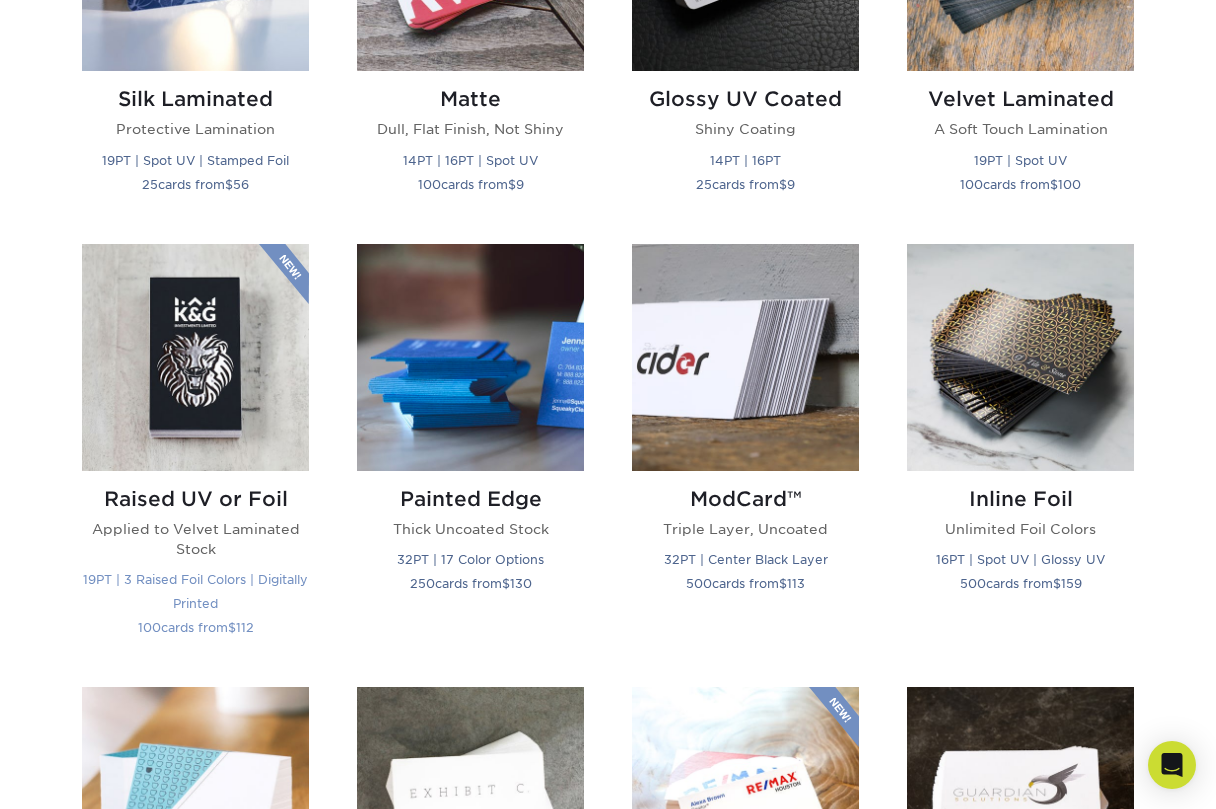 click at bounding box center [195, 357] 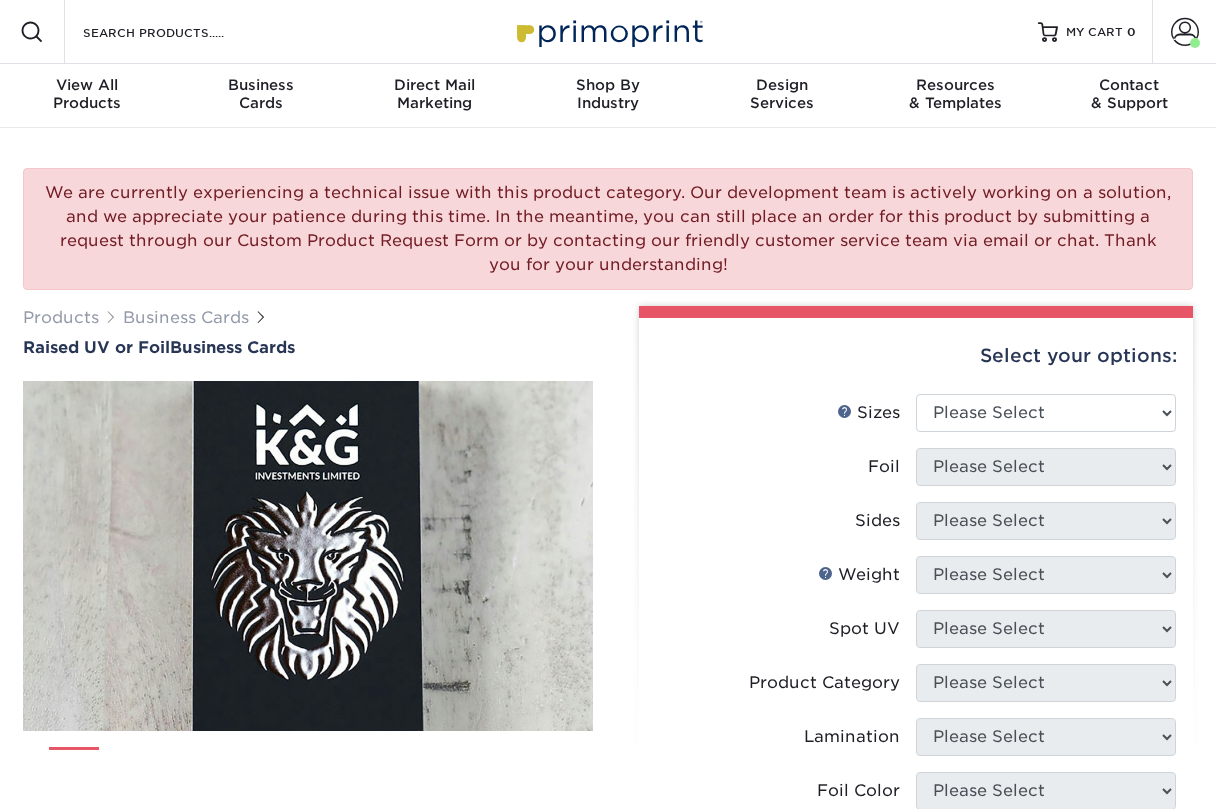 scroll, scrollTop: 0, scrollLeft: 0, axis: both 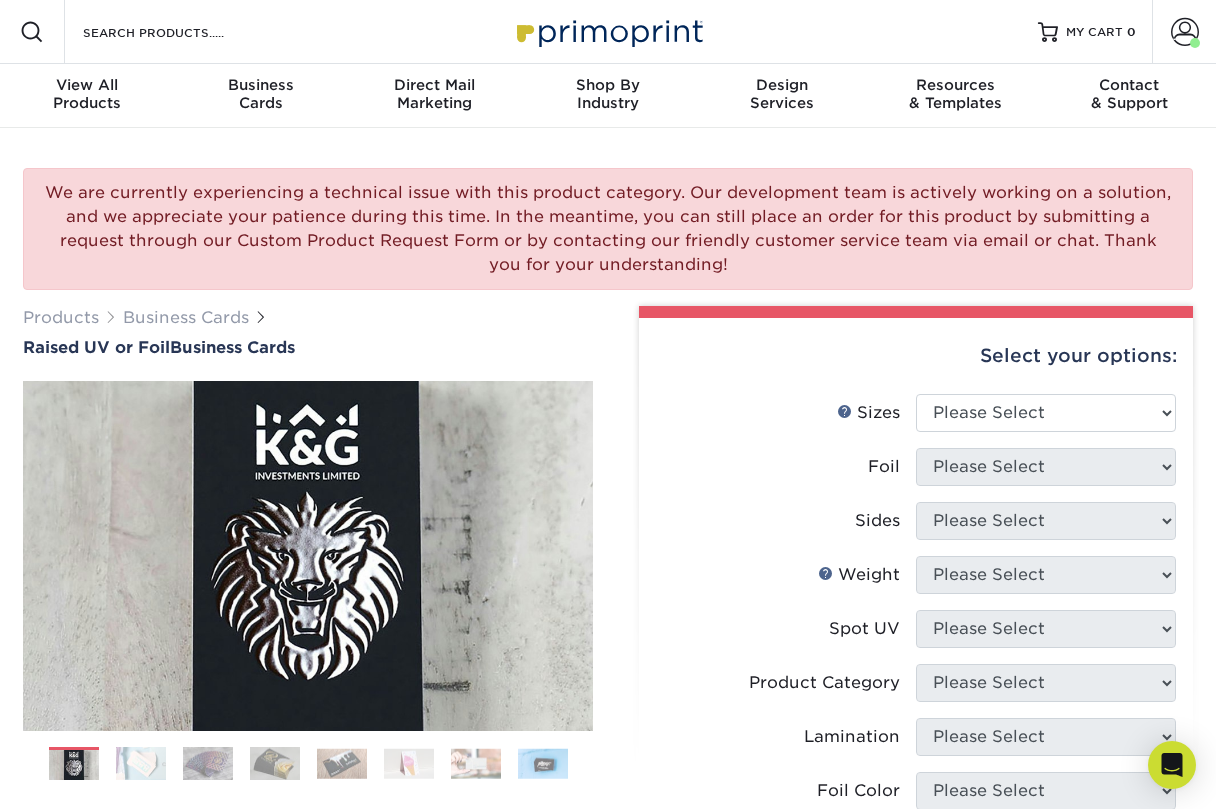 click on "We are currently experiencing a technical issue with this product category. Our development team is actively working on a solution, and we appreciate your patience during this time. In the meantime, you can still place an order for this product by submitting a request through our Custom Product Request Form or by contacting our friendly customer service team via email or chat. Thank you for your understanding!" at bounding box center [608, 229] 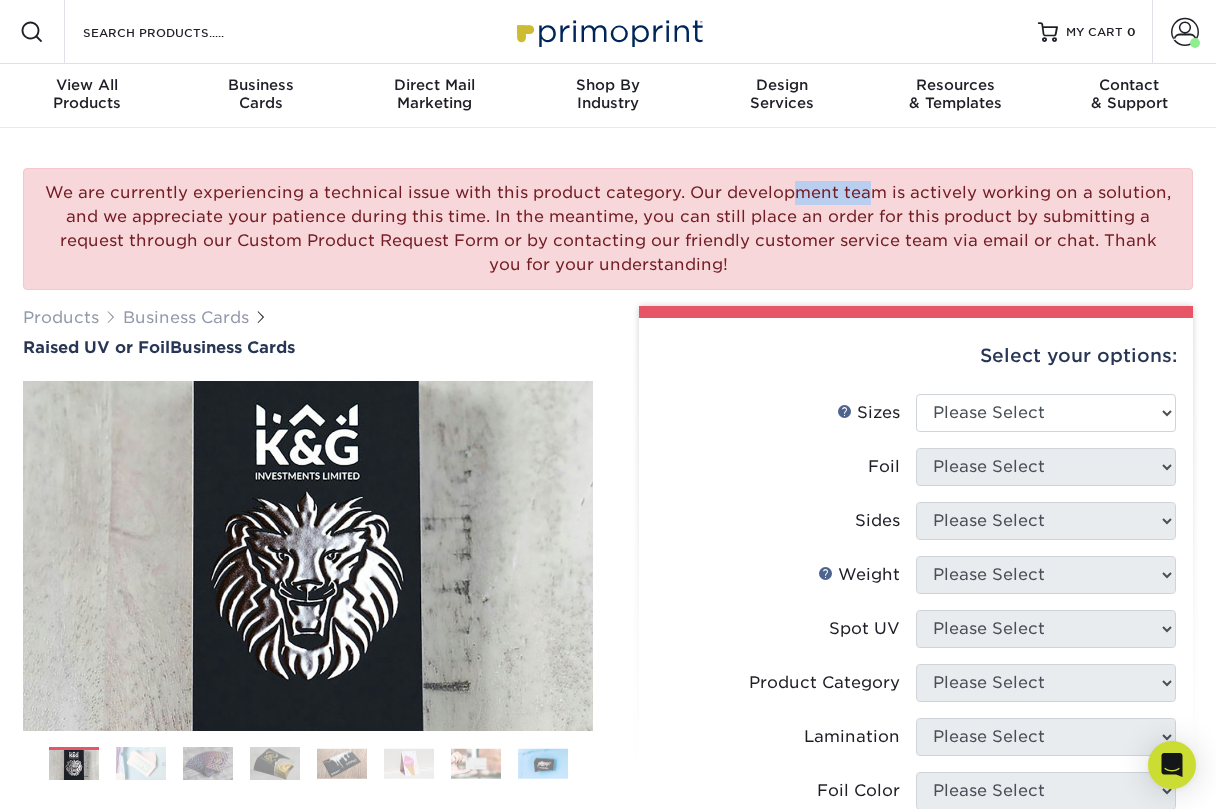 click on "We are currently experiencing a technical issue with this product category. Our development team is actively working on a solution, and we appreciate your patience during this time. In the meantime, you can still place an order for this product by submitting a request through our Custom Product Request Form or by contacting our friendly customer service team via email or chat. Thank you for your understanding!" at bounding box center [608, 229] 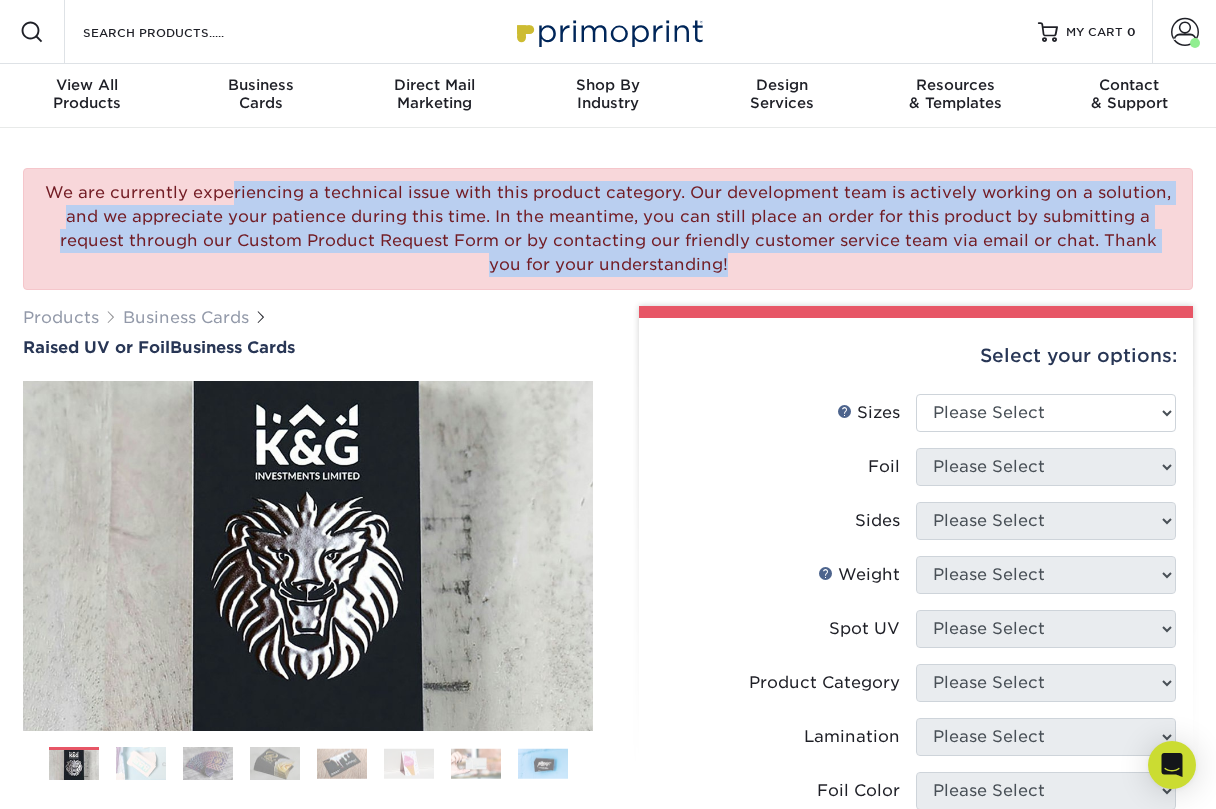 click on "We are currently experiencing a technical issue with this product category. Our development team is actively working on a solution, and we appreciate your patience during this time. In the meantime, you can still place an order for this product by submitting a request through our Custom Product Request Form or by contacting our friendly customer service team via email or chat. Thank you for your understanding!" at bounding box center (608, 229) 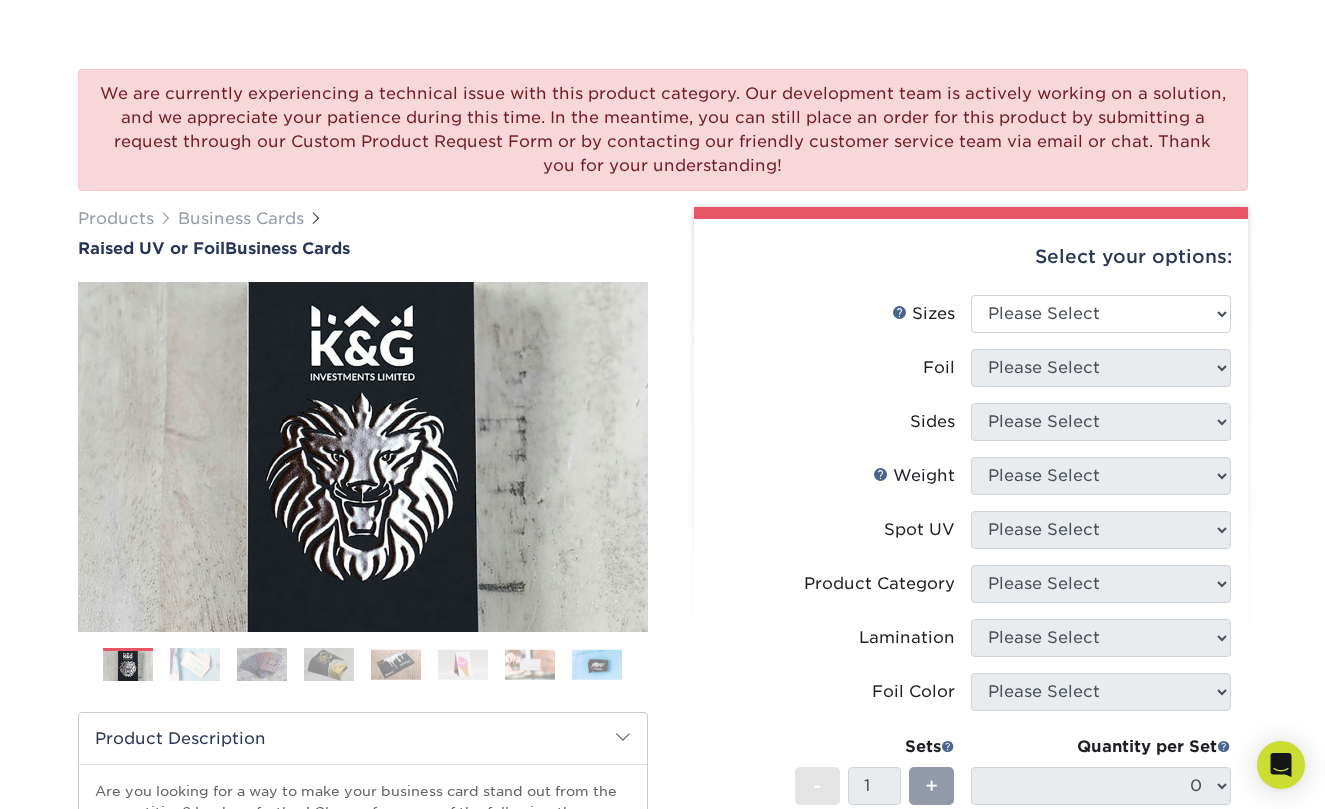 scroll, scrollTop: 116, scrollLeft: 0, axis: vertical 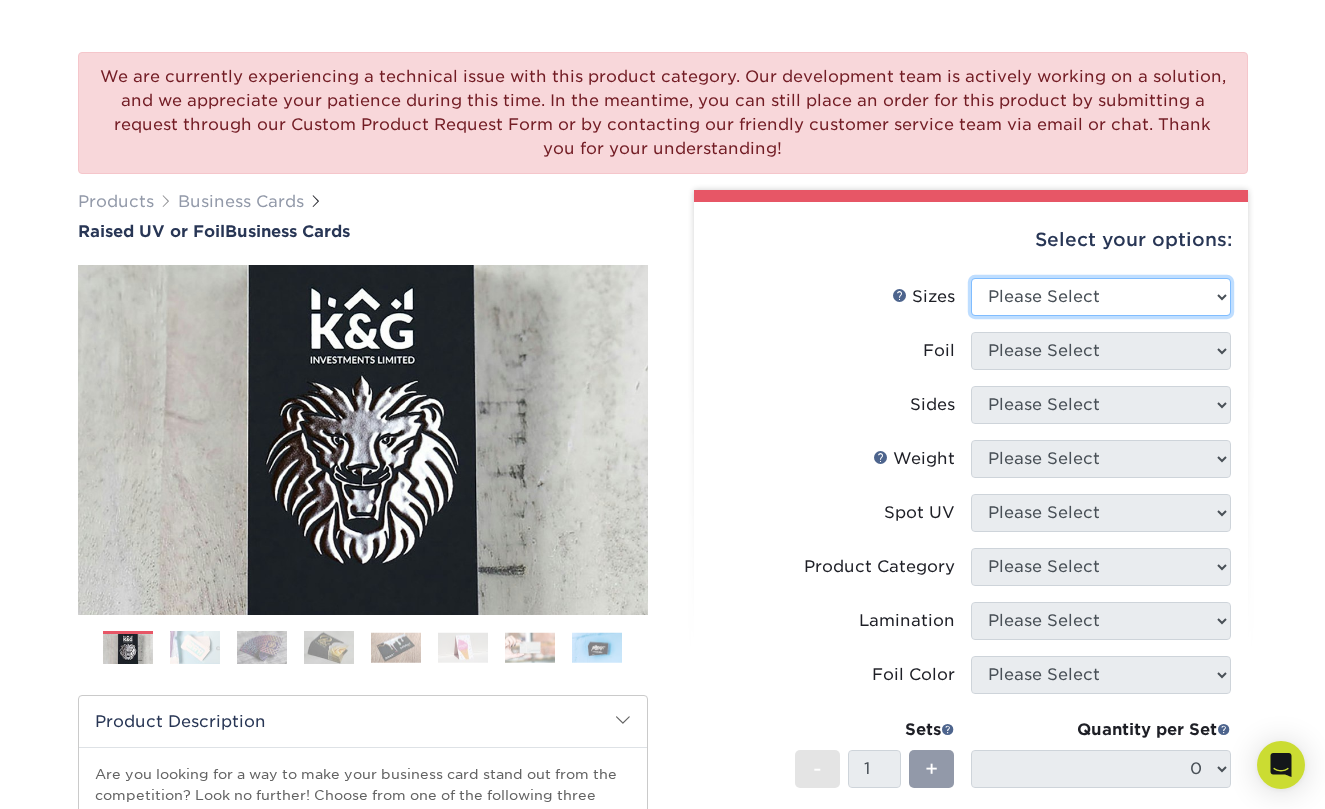 click on "Please Select
2" x 3.5" - Standard" at bounding box center [1101, 297] 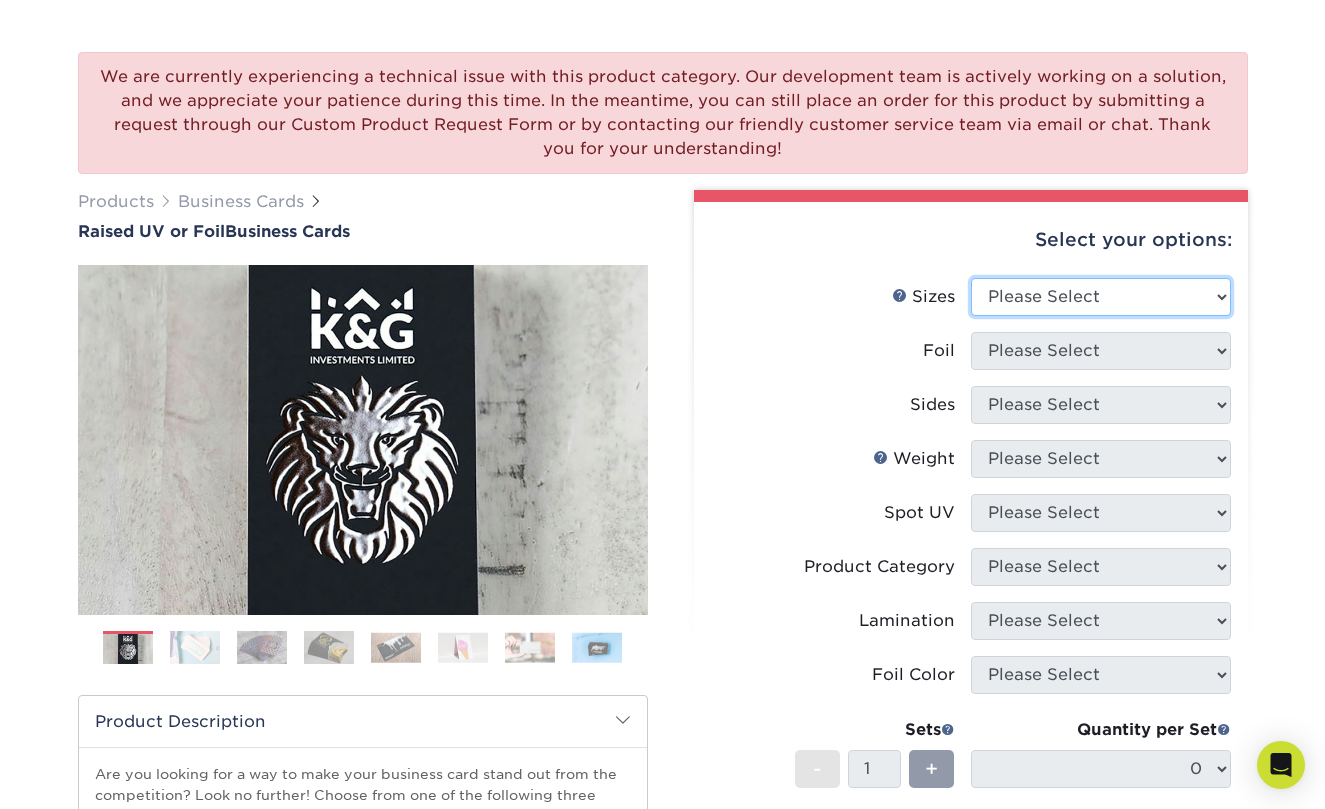 select on "2.00x3.50" 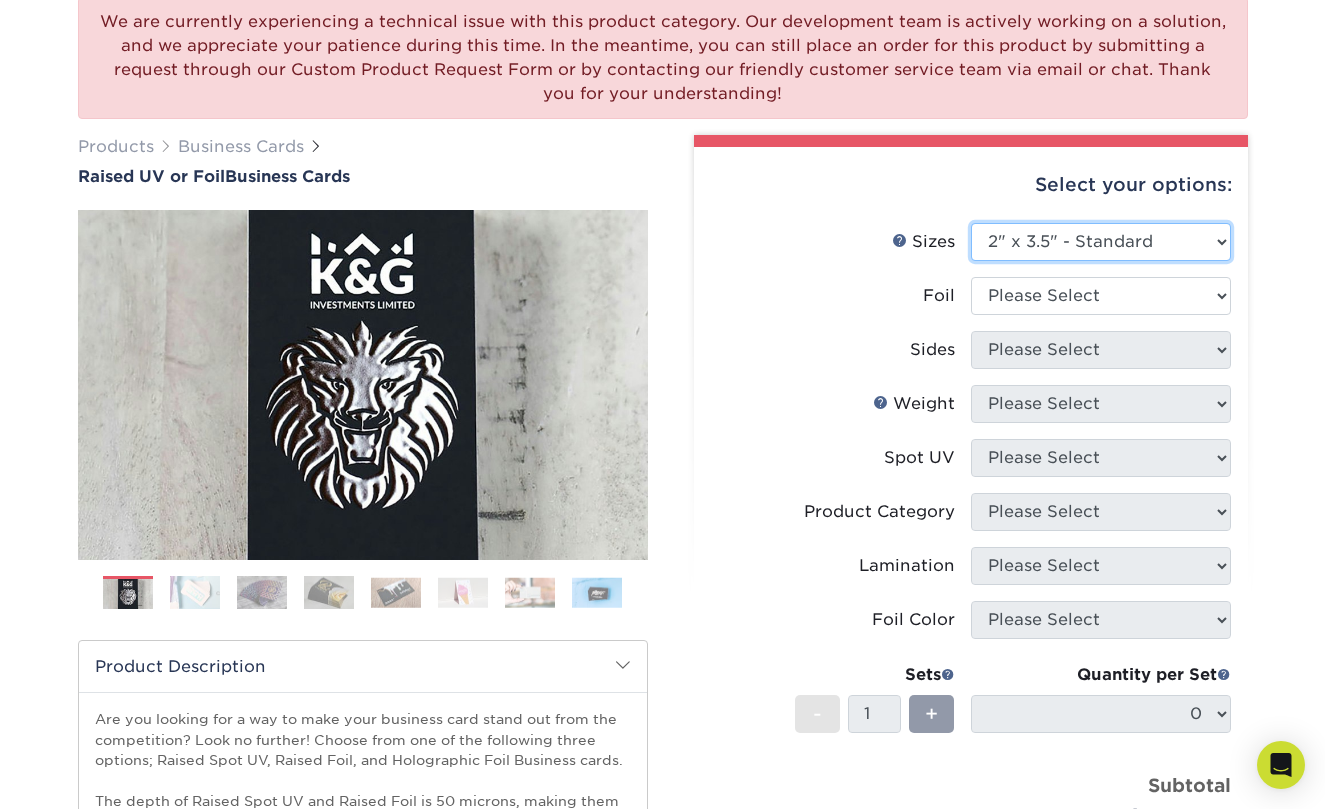 scroll, scrollTop: 217, scrollLeft: 0, axis: vertical 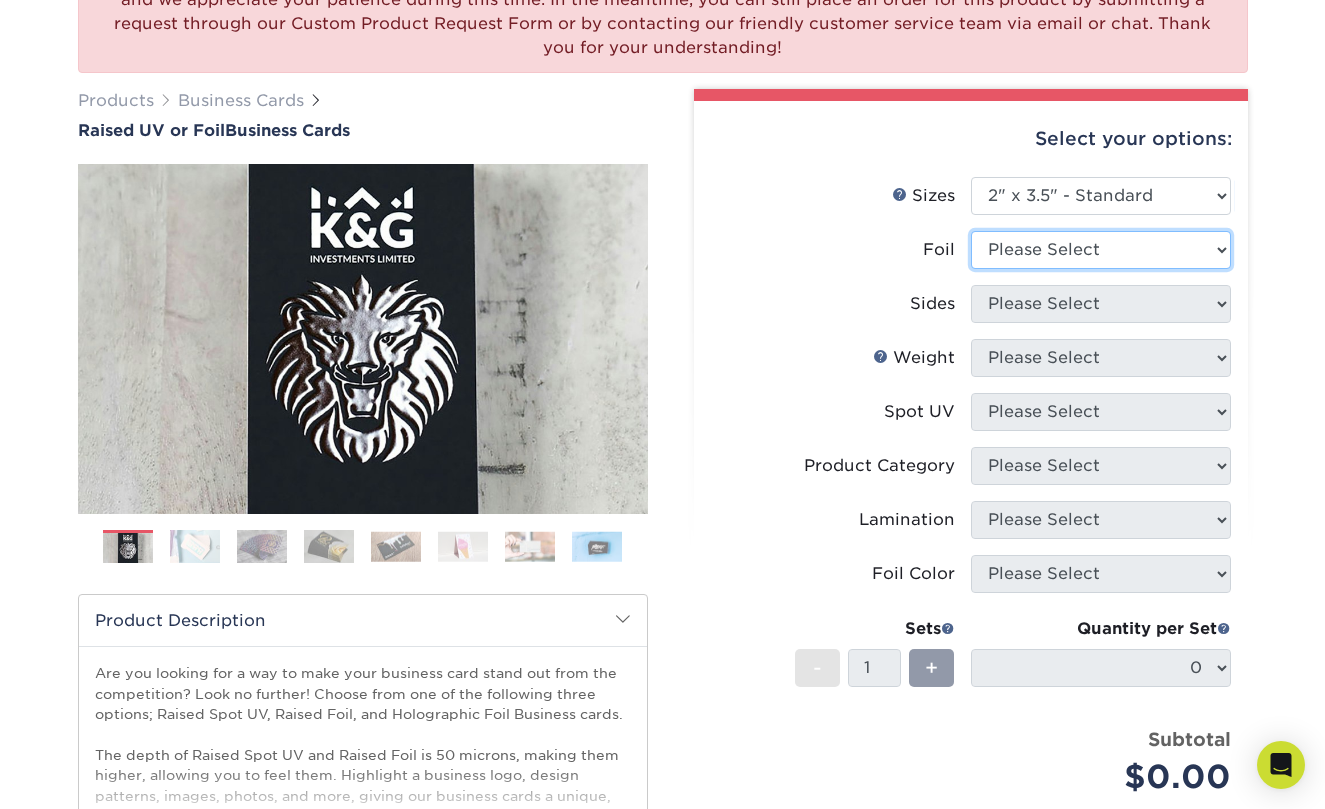 click on "Please Select No Yes" at bounding box center [1101, 250] 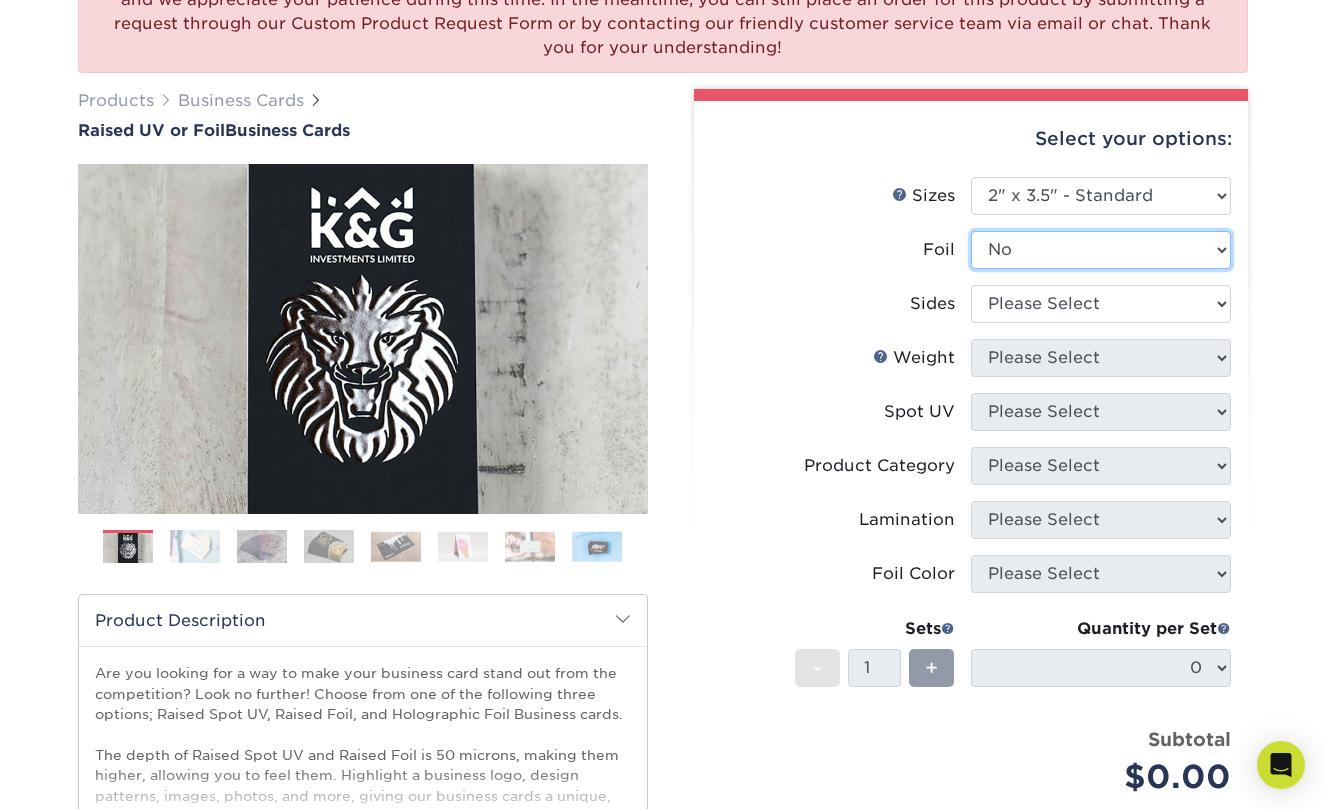 click on "Please Select No Yes" at bounding box center [1101, 250] 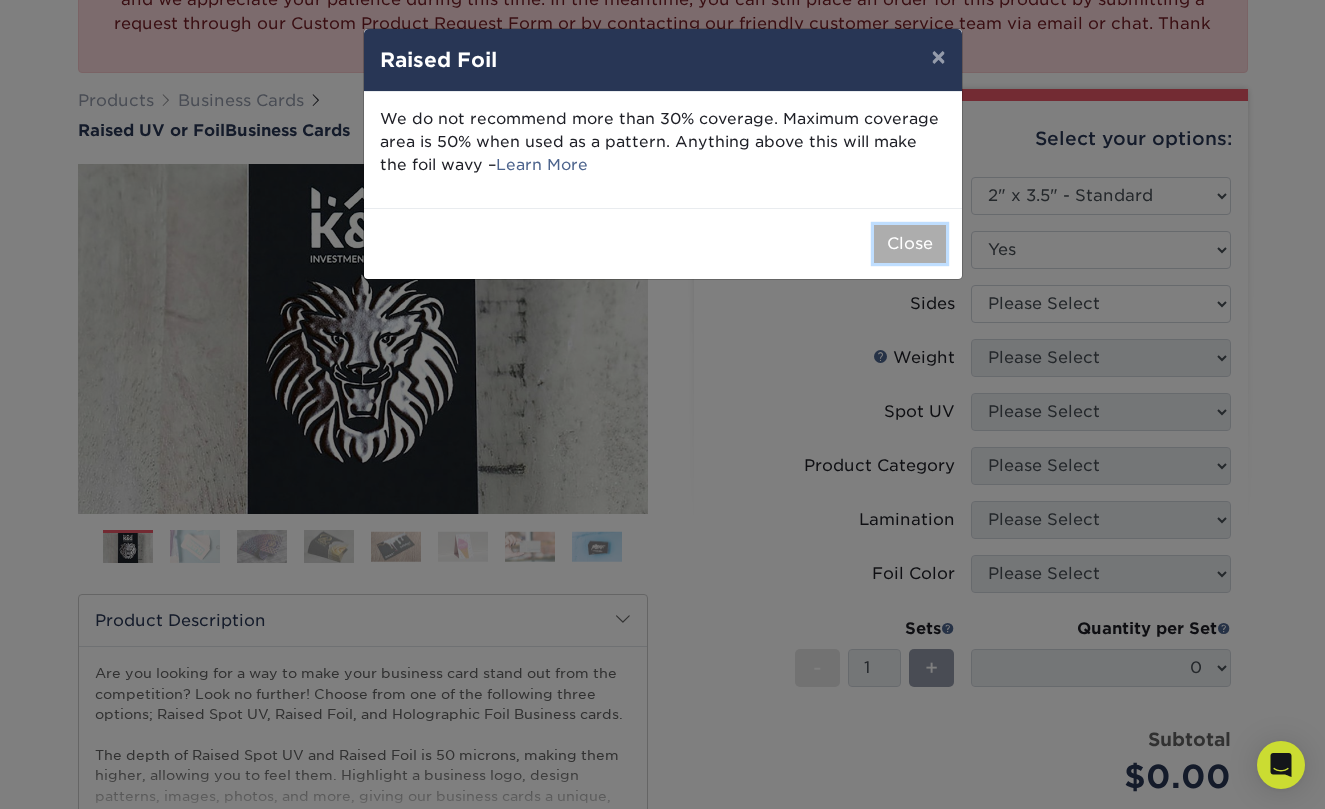 click on "Close" at bounding box center [910, 244] 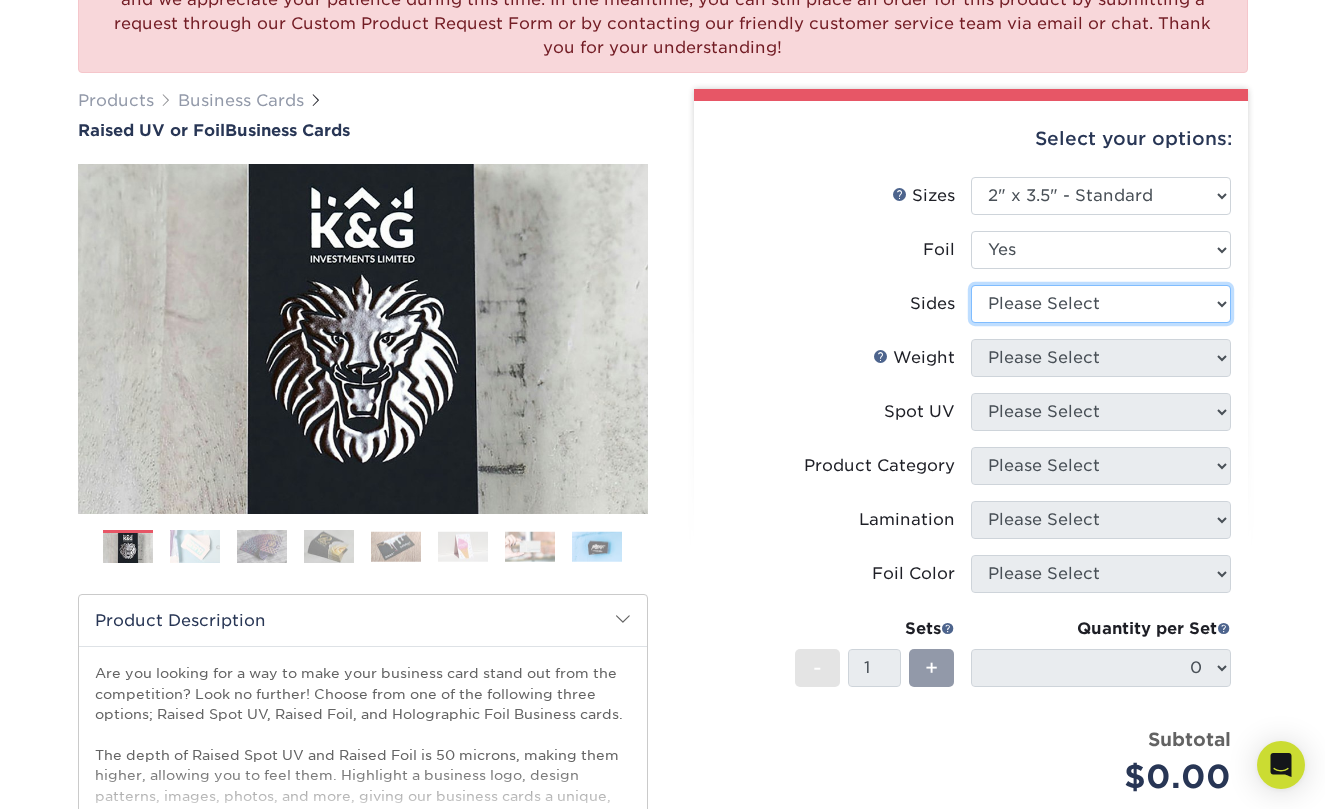 click on "Please Select Print Both Sides - Foil Both Sides Print Both Sides - Foil Front Only Print Front Only - Foil Front Only" at bounding box center (1101, 304) 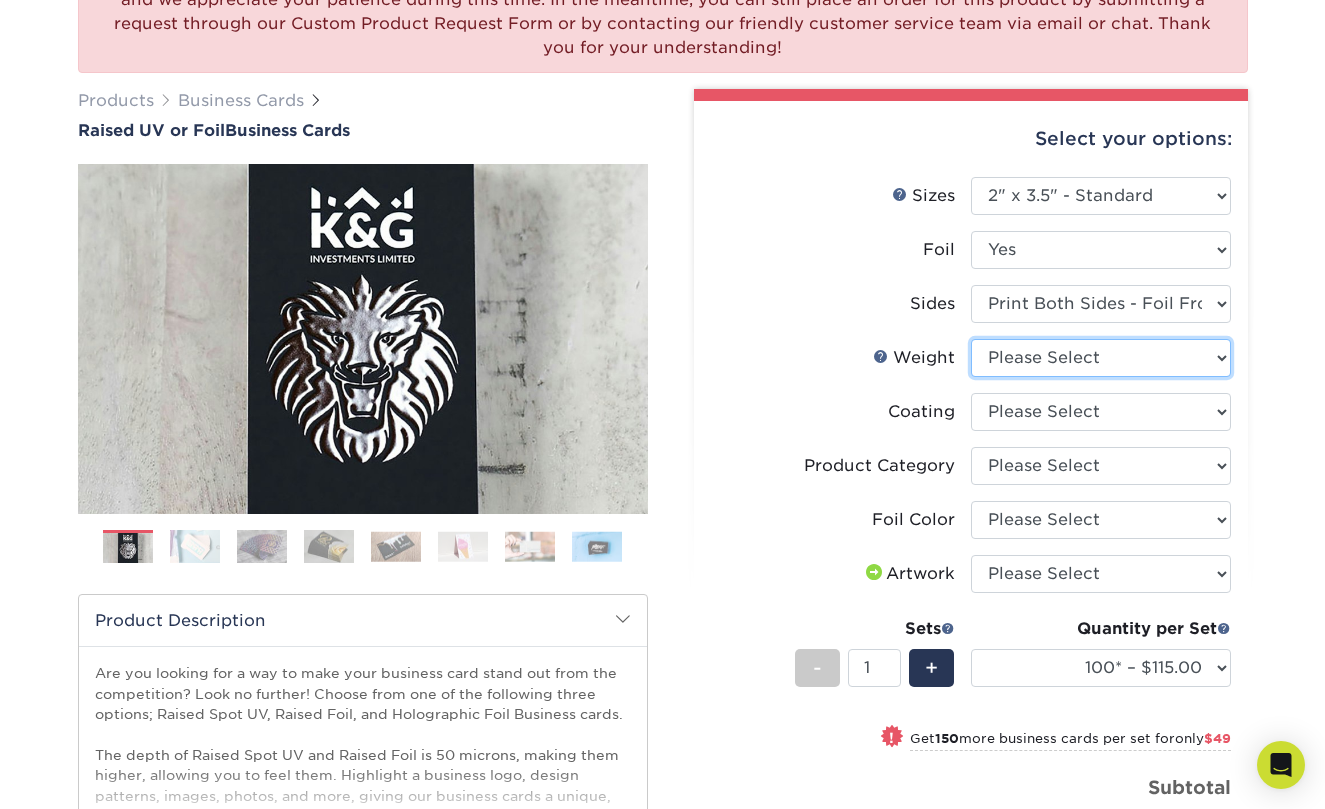 click on "Please Select 16PT" at bounding box center [1101, 358] 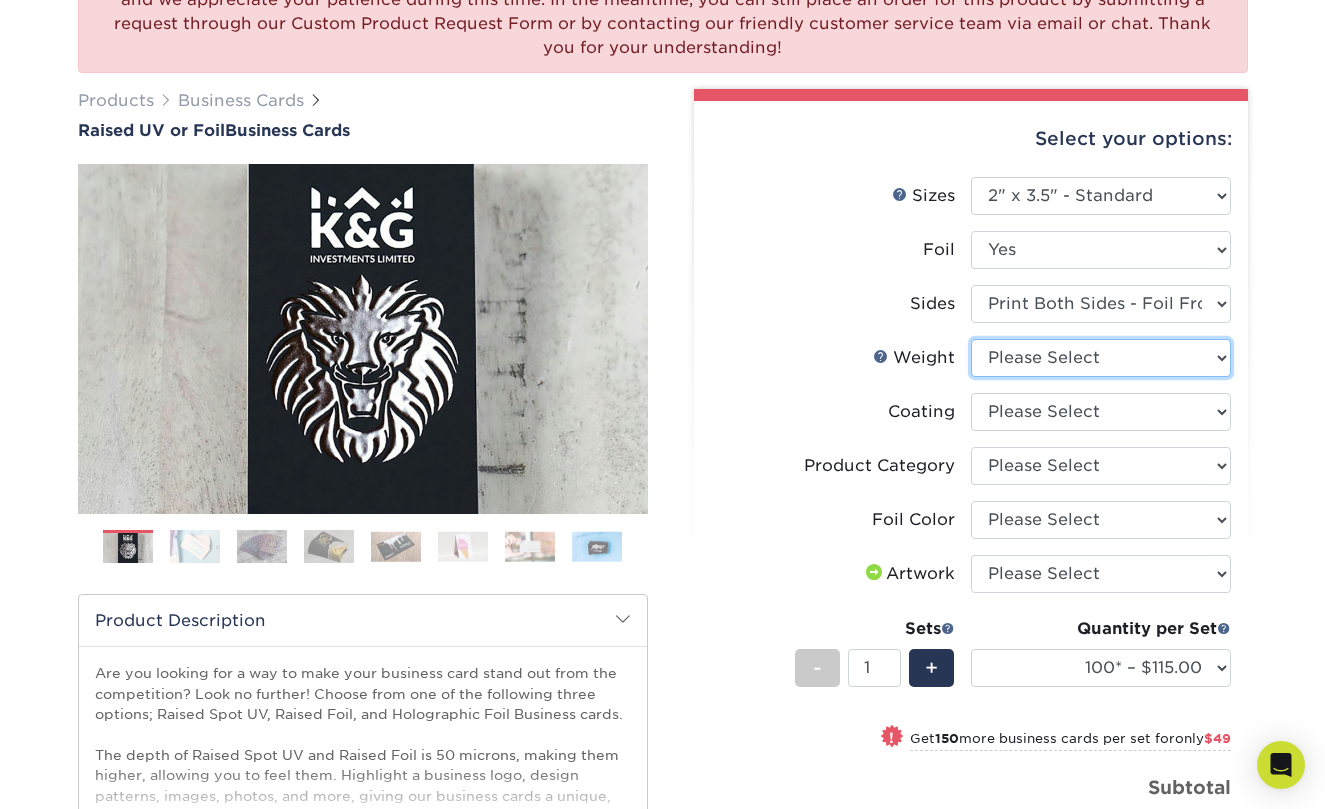 select on "16PT" 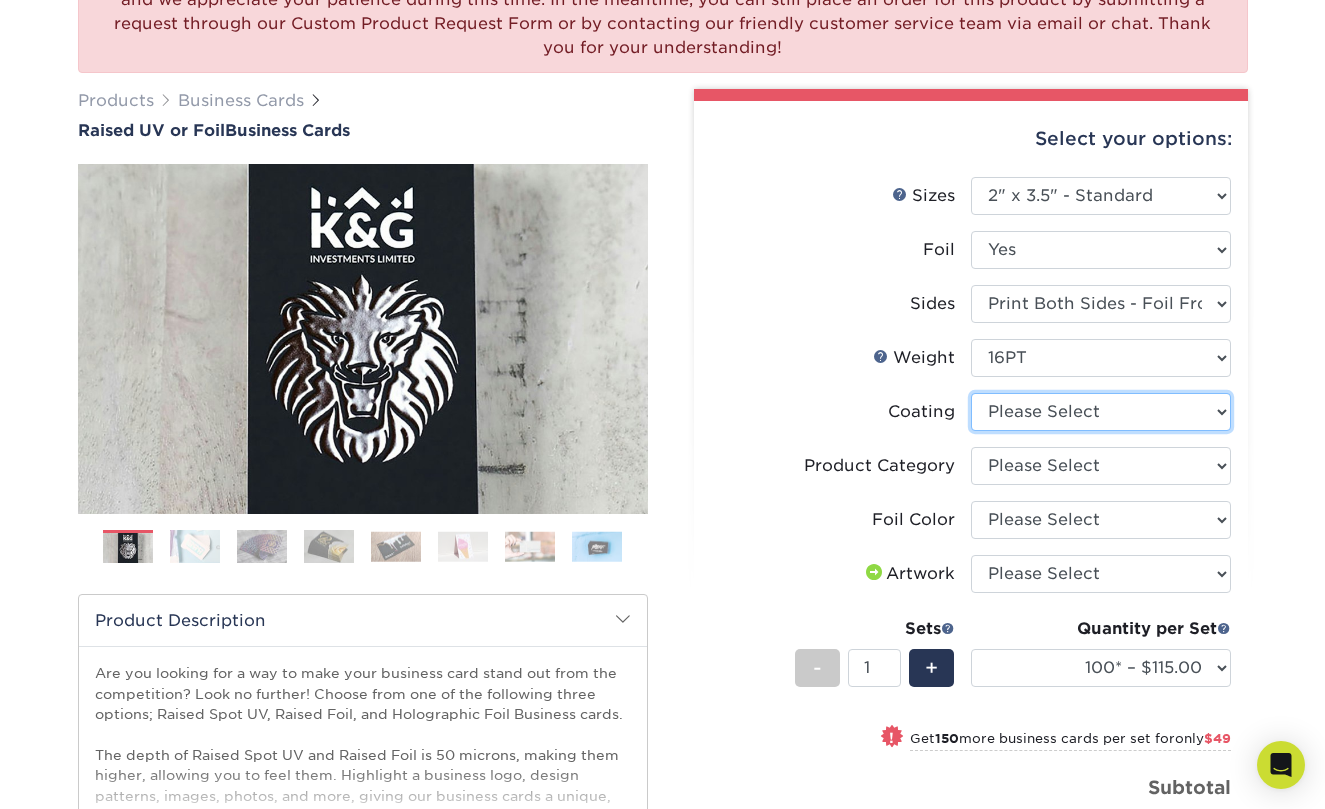 click at bounding box center (1101, 412) 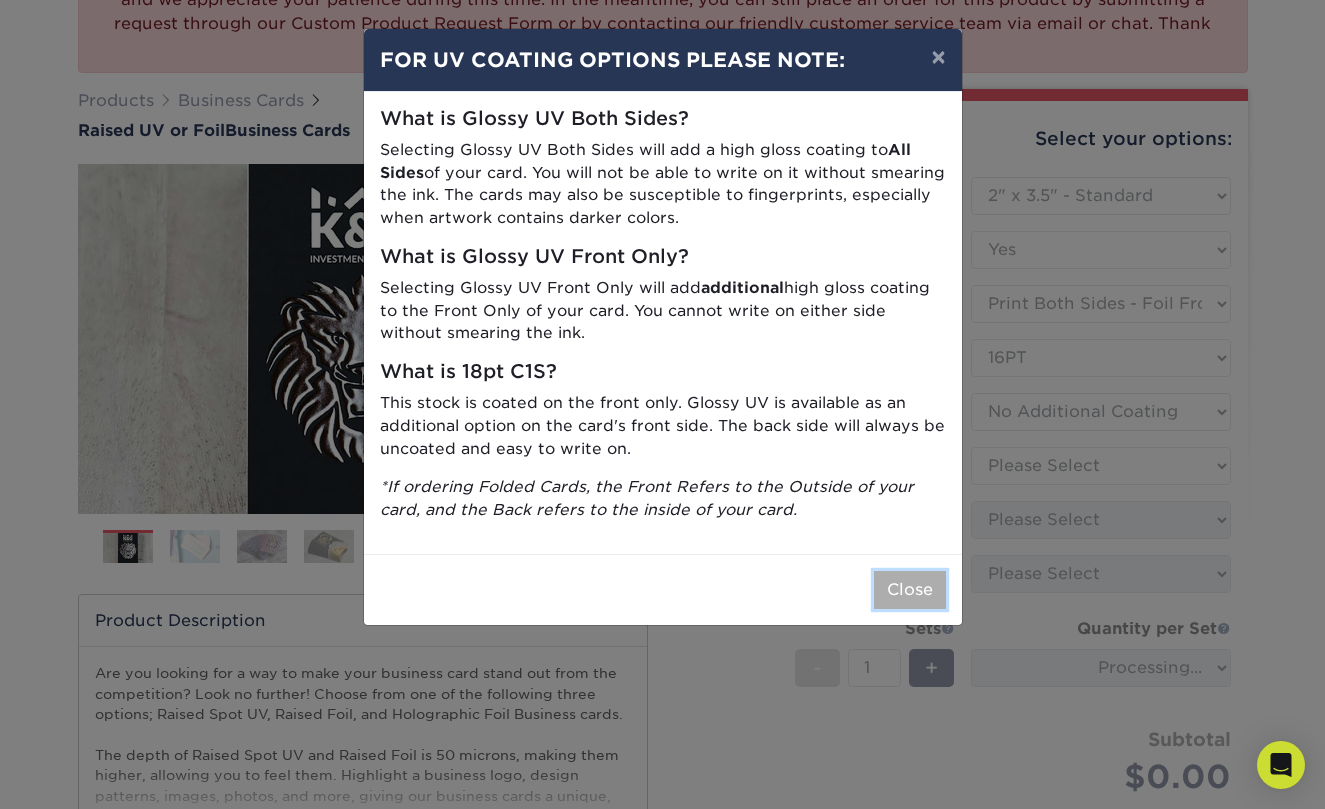 click on "Close" at bounding box center (910, 590) 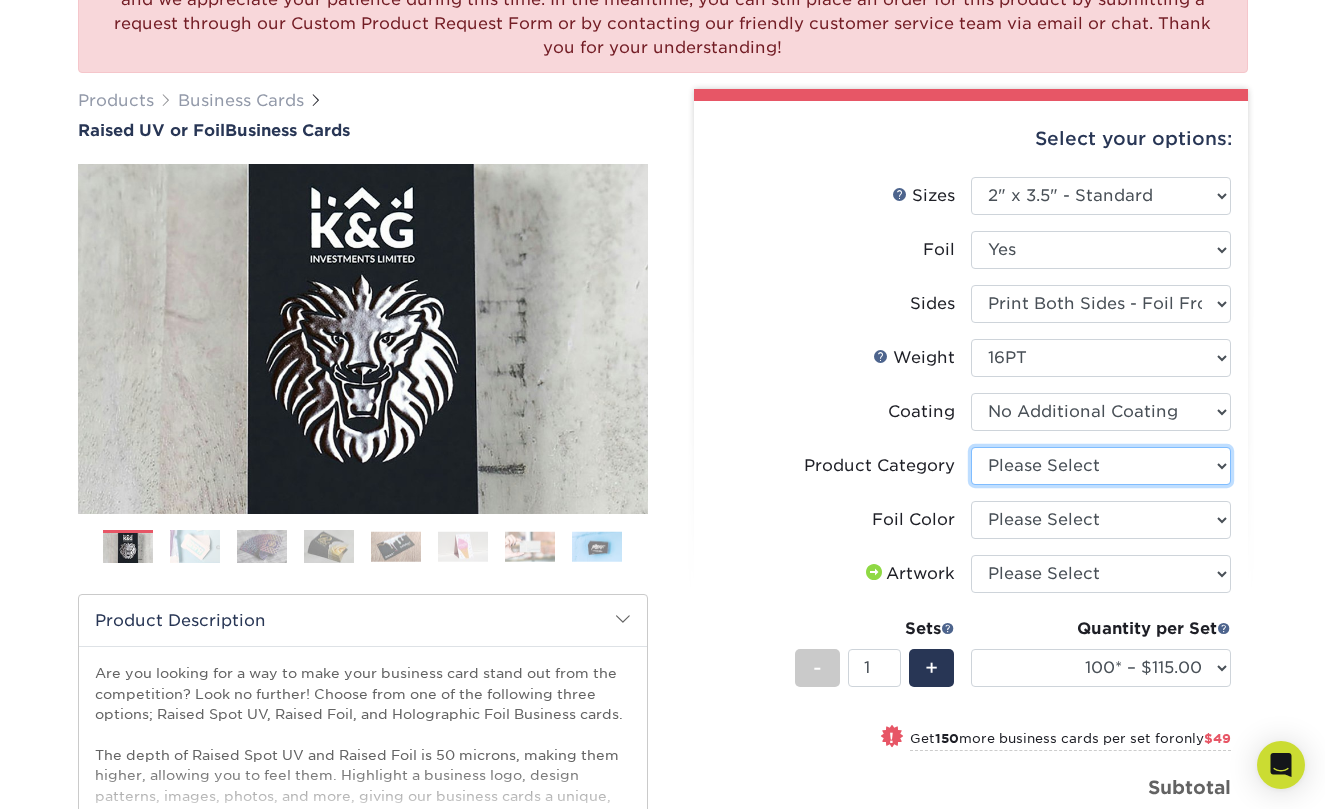 click on "Please Select Business Cards" at bounding box center [1101, 466] 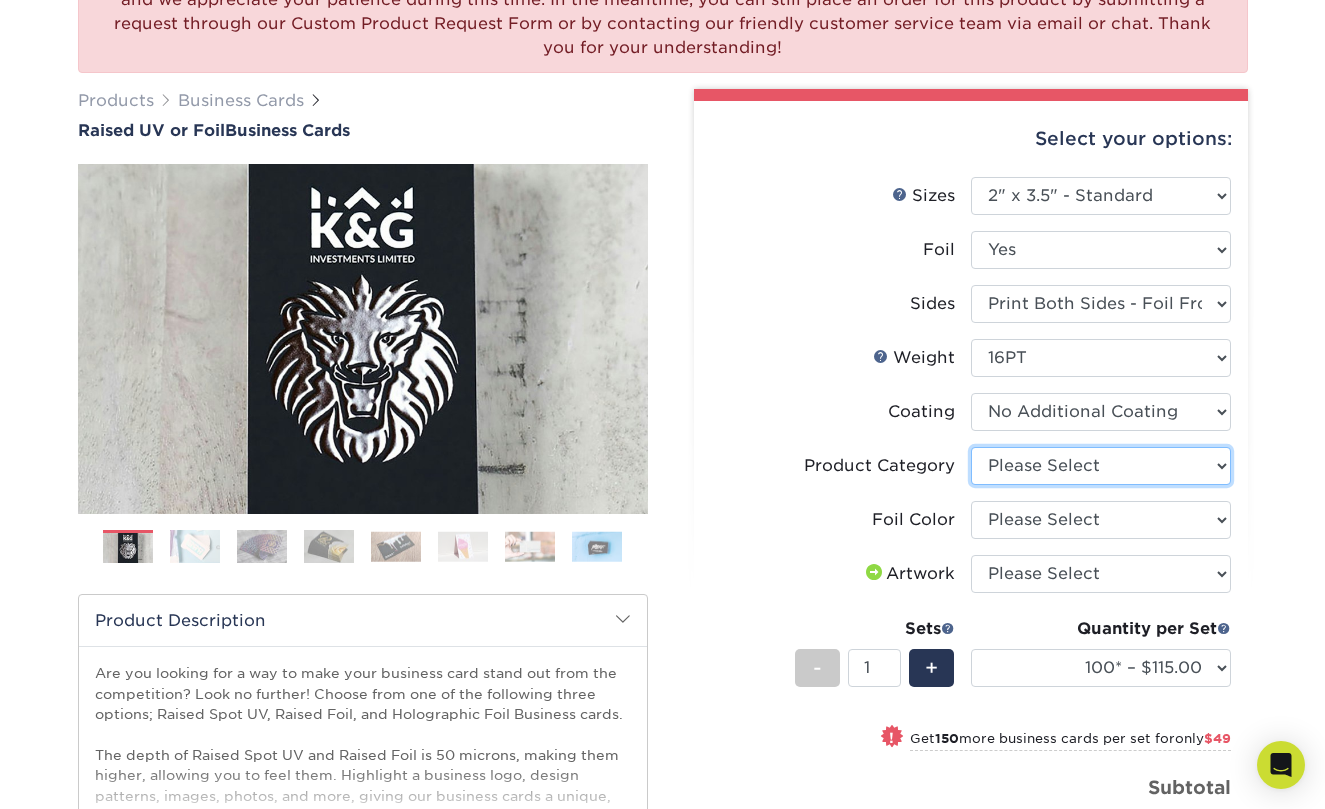 select on "3b5148f1-0588-4f88-a218-97bcfdce65c1" 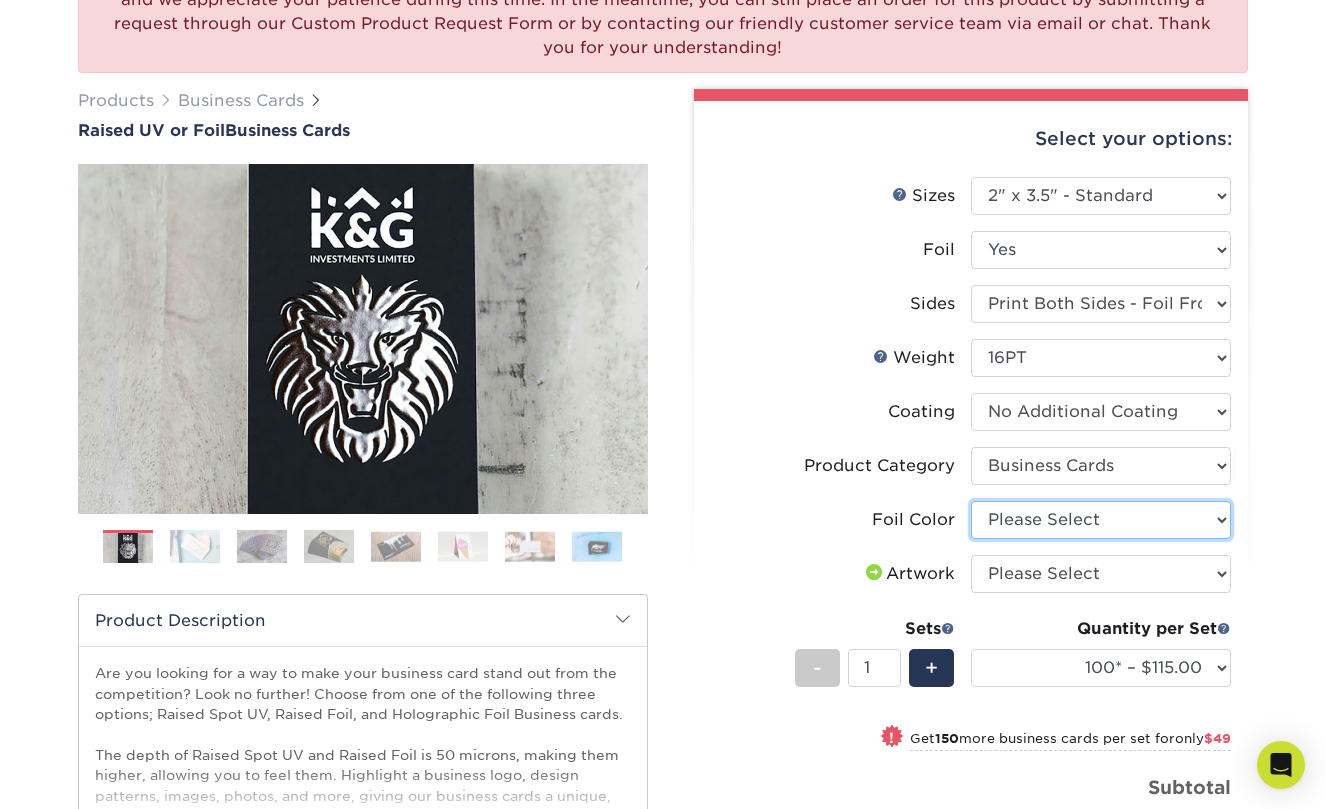 click on "Please Select Silver Foil Holographic Foil Gold Foil" at bounding box center (1101, 520) 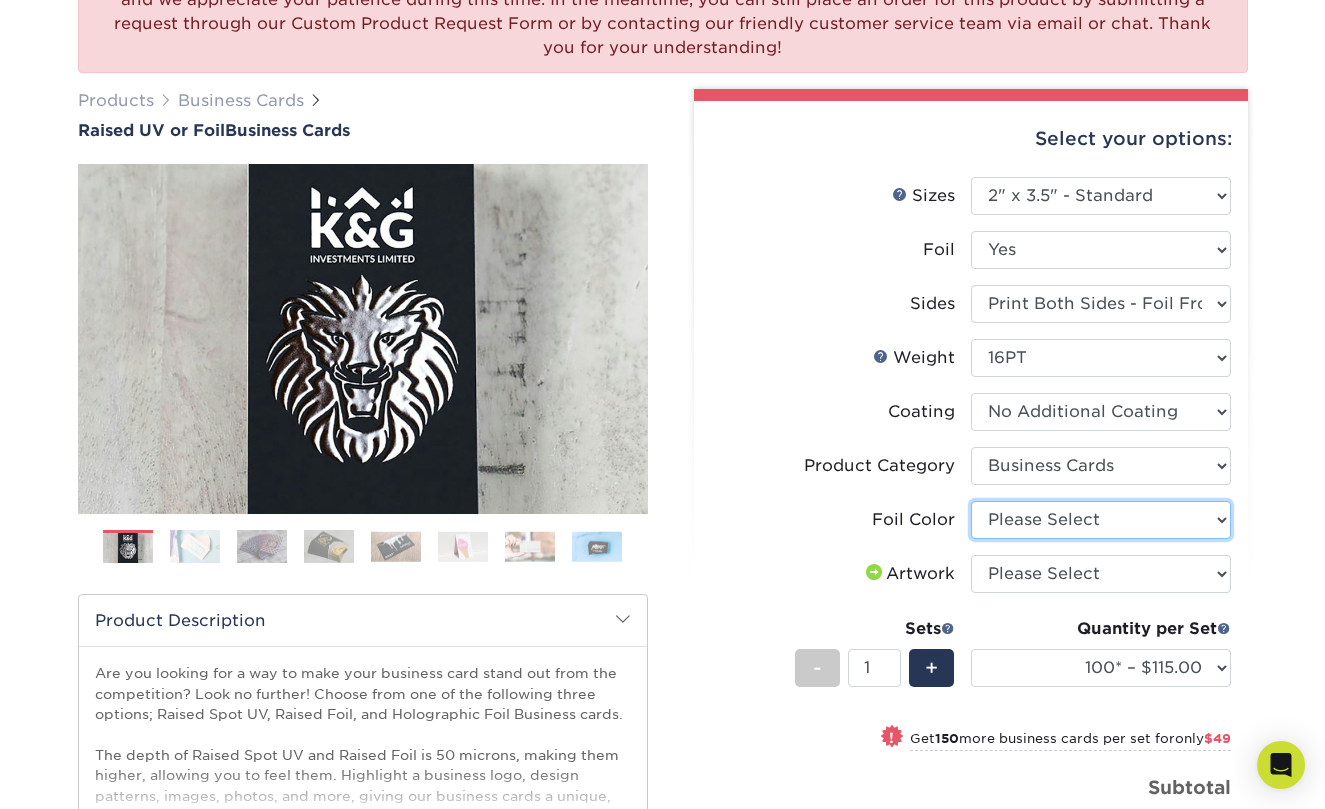 select on "070be916-f238-4bbb-84b5-b64a15a64c9f" 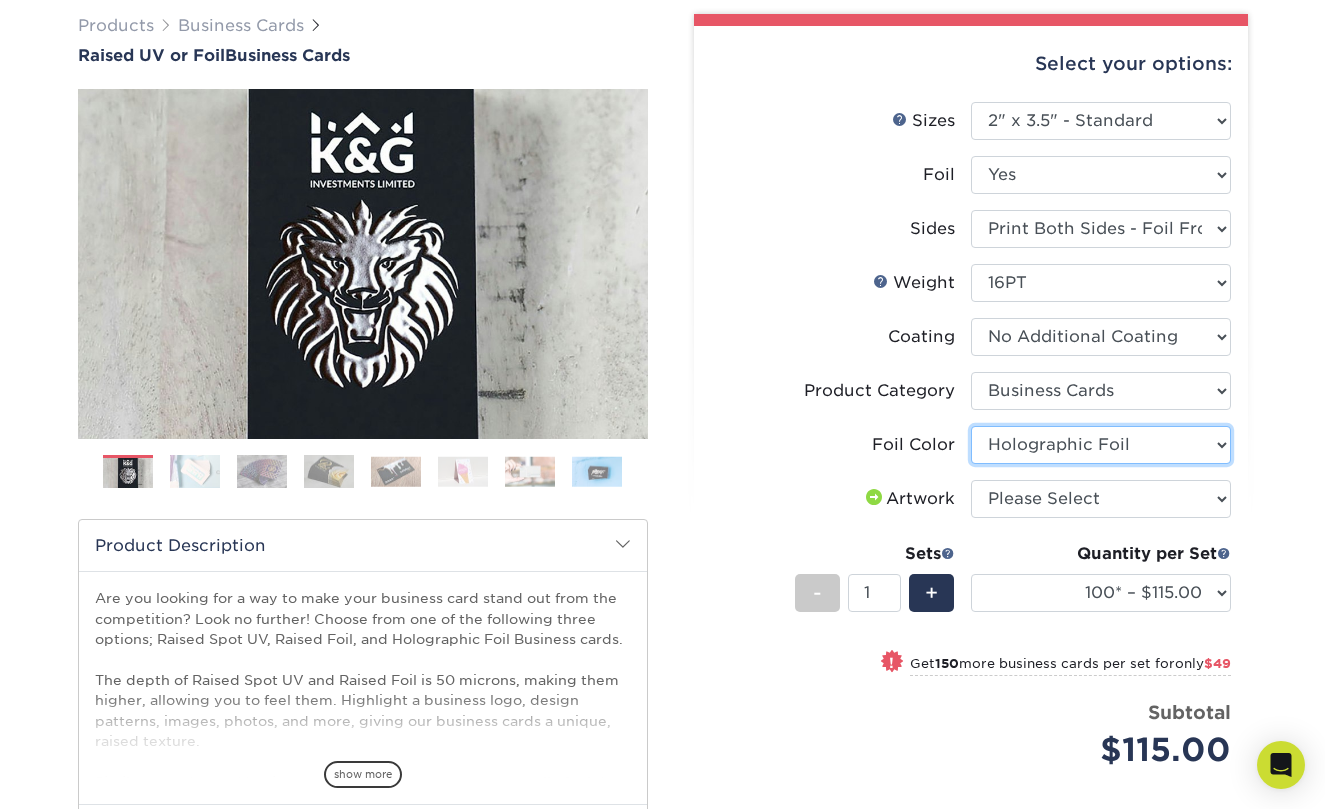 scroll, scrollTop: 297, scrollLeft: 0, axis: vertical 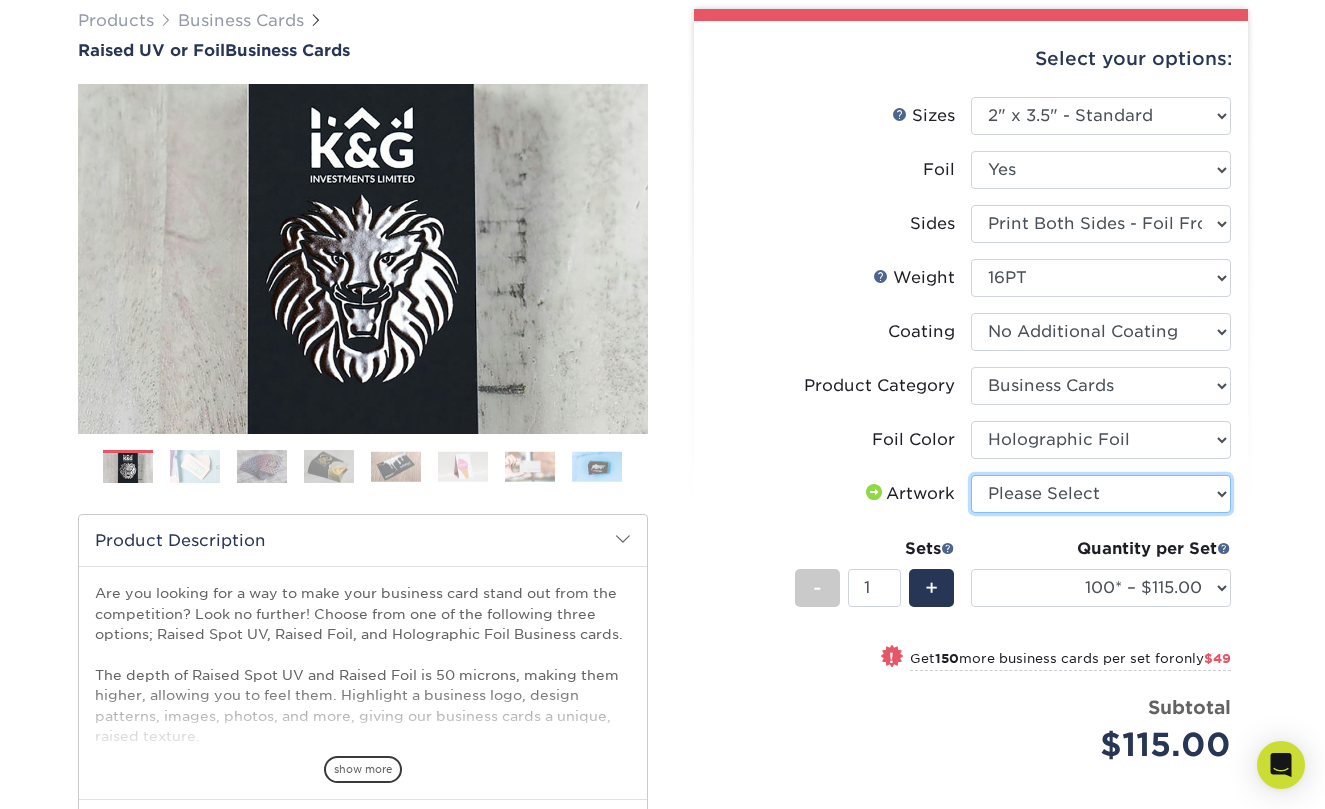 click on "Please Select I will upload files I need a design - $100" at bounding box center [1101, 494] 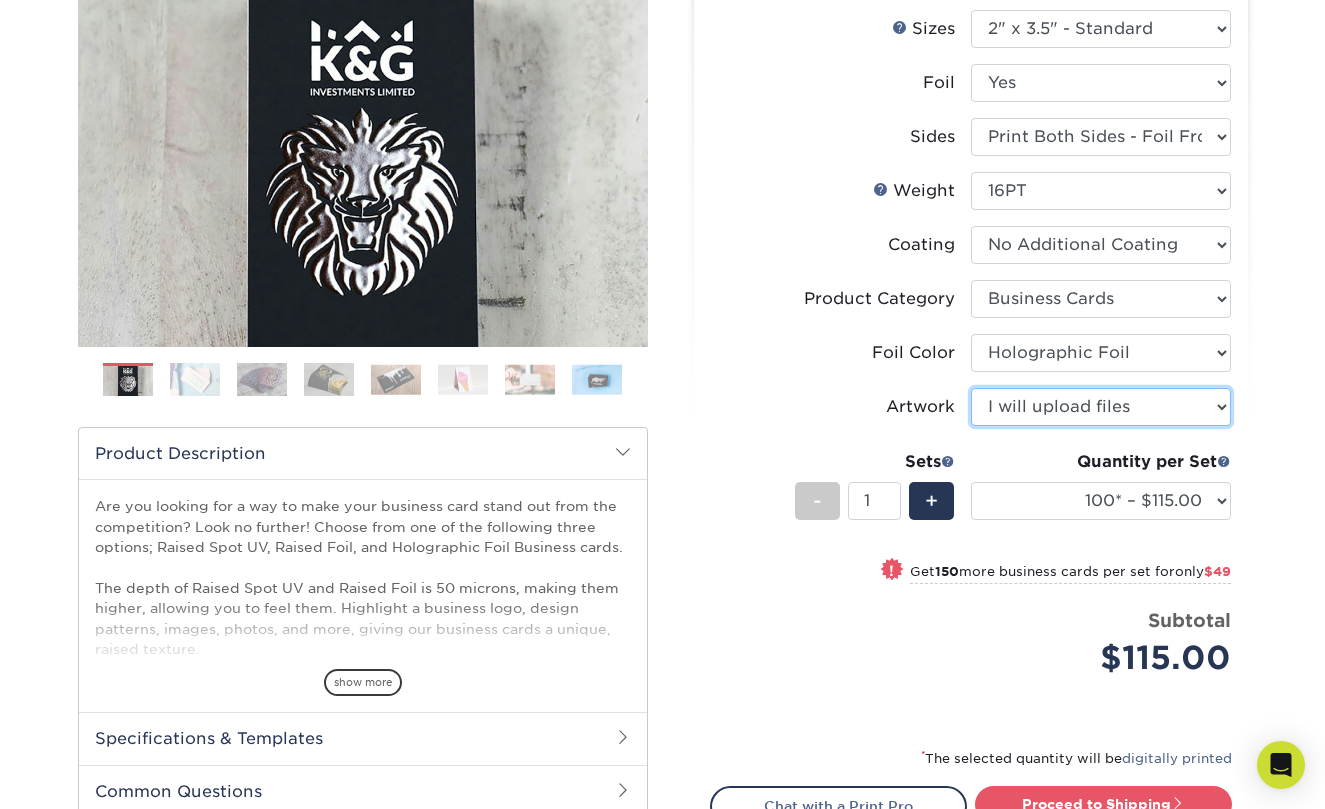 scroll, scrollTop: 393, scrollLeft: 0, axis: vertical 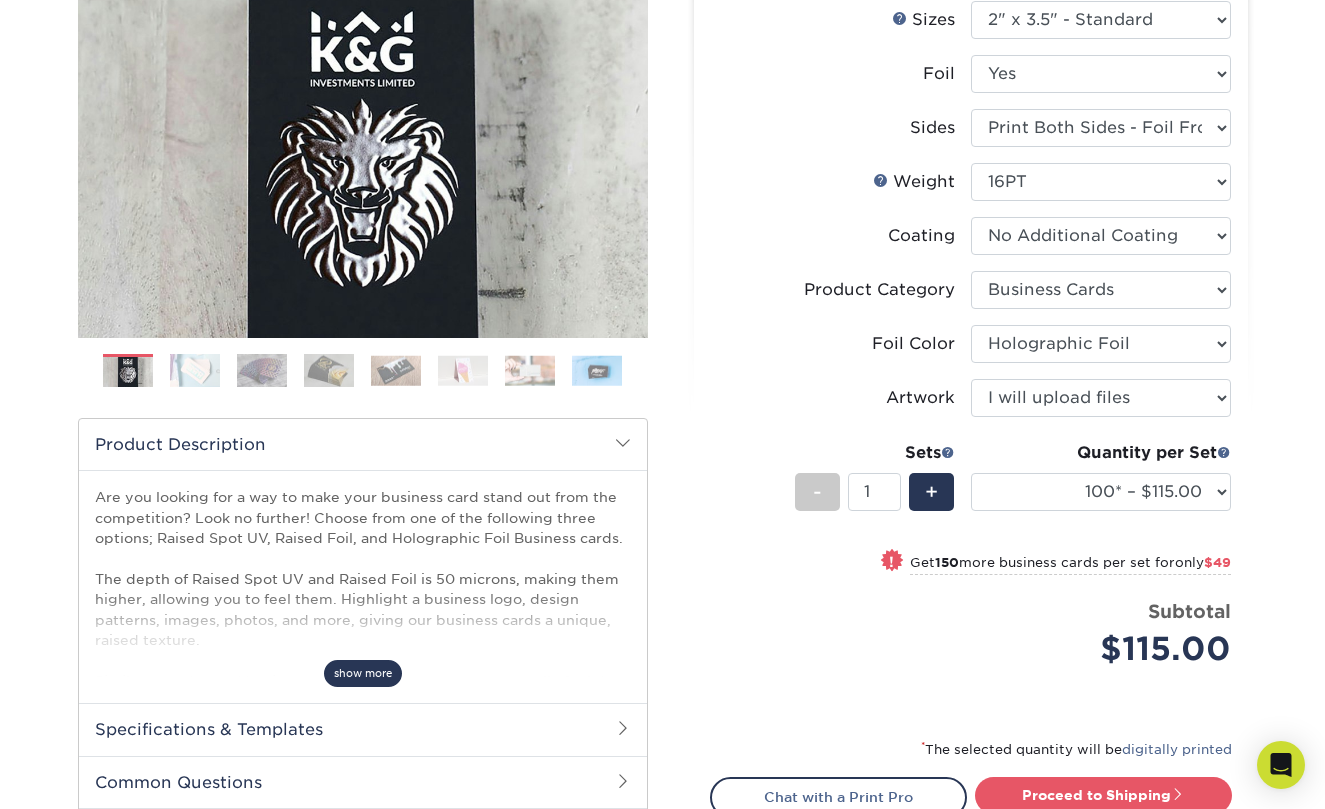 click on "show more" at bounding box center (363, 673) 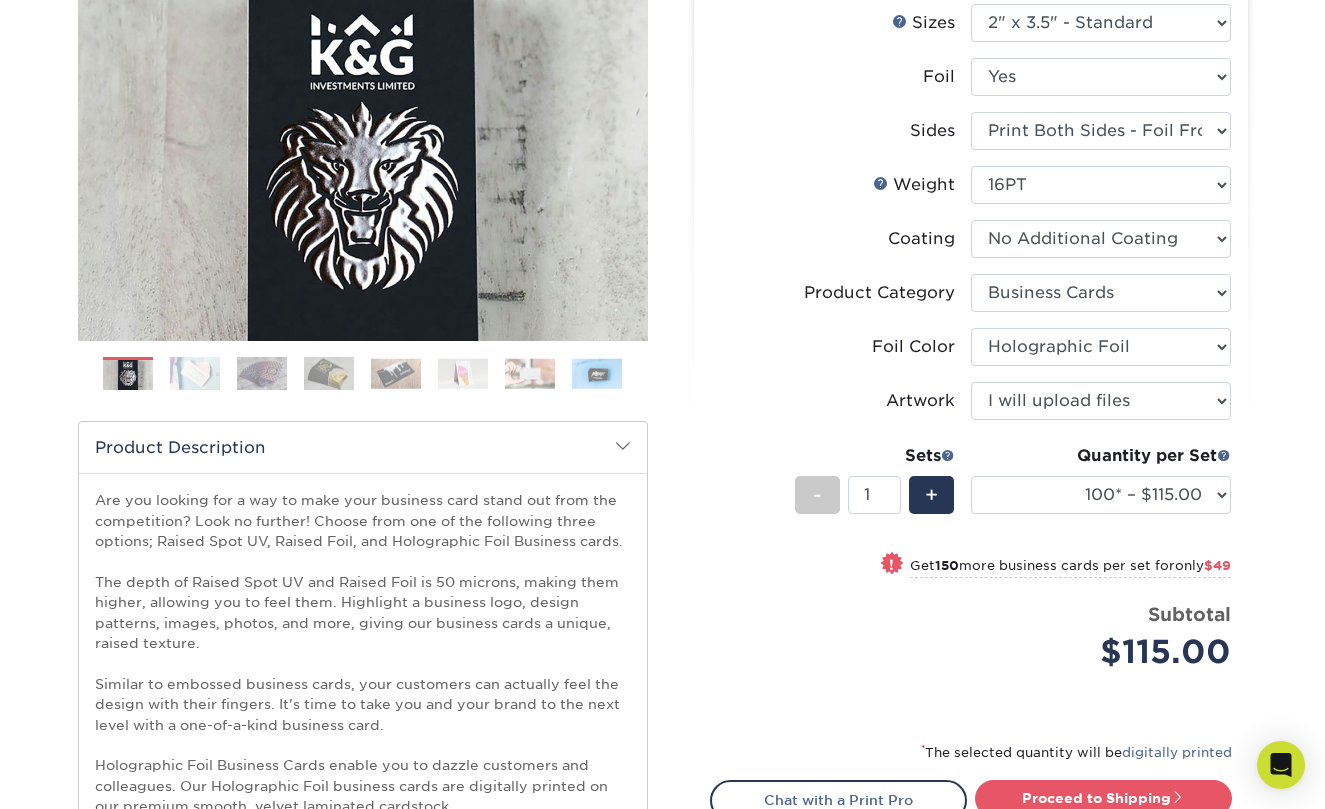 scroll, scrollTop: 208, scrollLeft: 0, axis: vertical 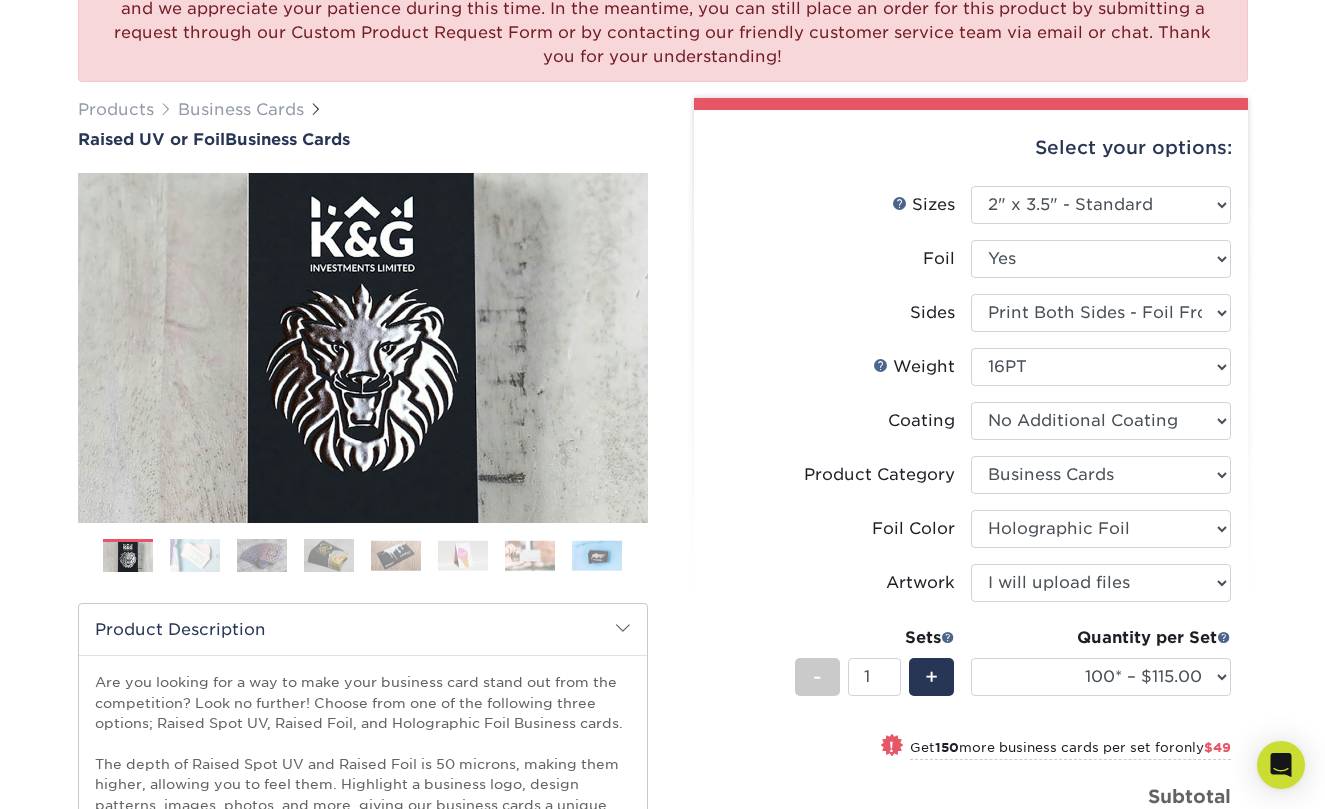 click at bounding box center (195, 555) 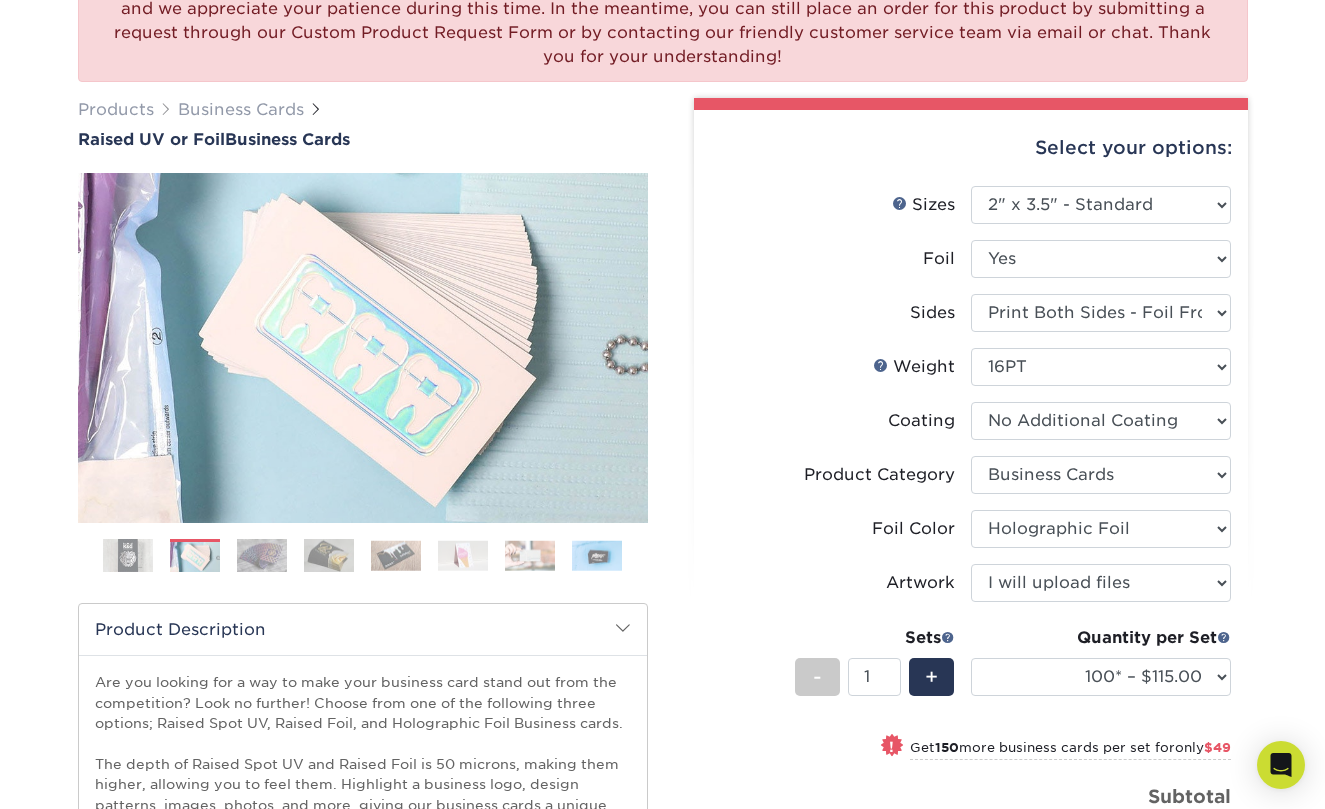 click at bounding box center [262, 555] 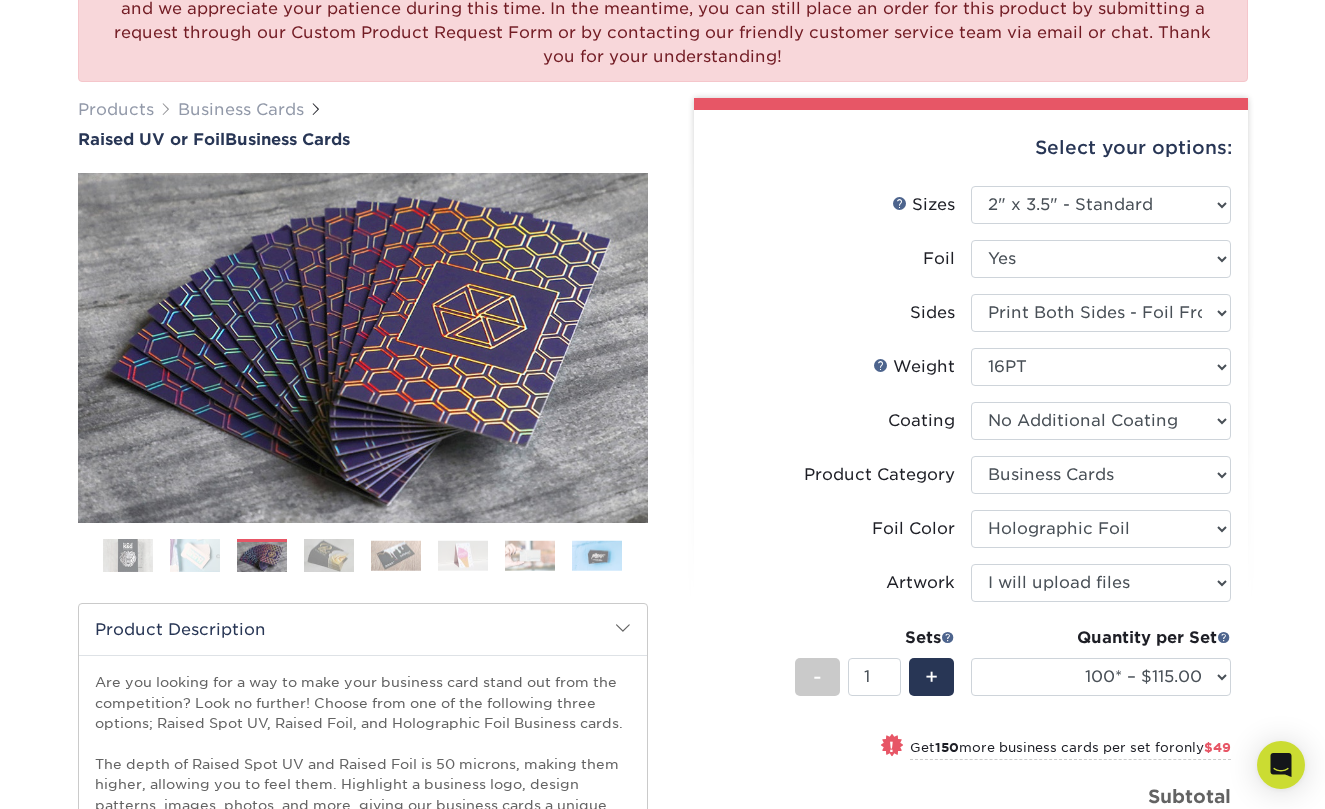click at bounding box center [329, 555] 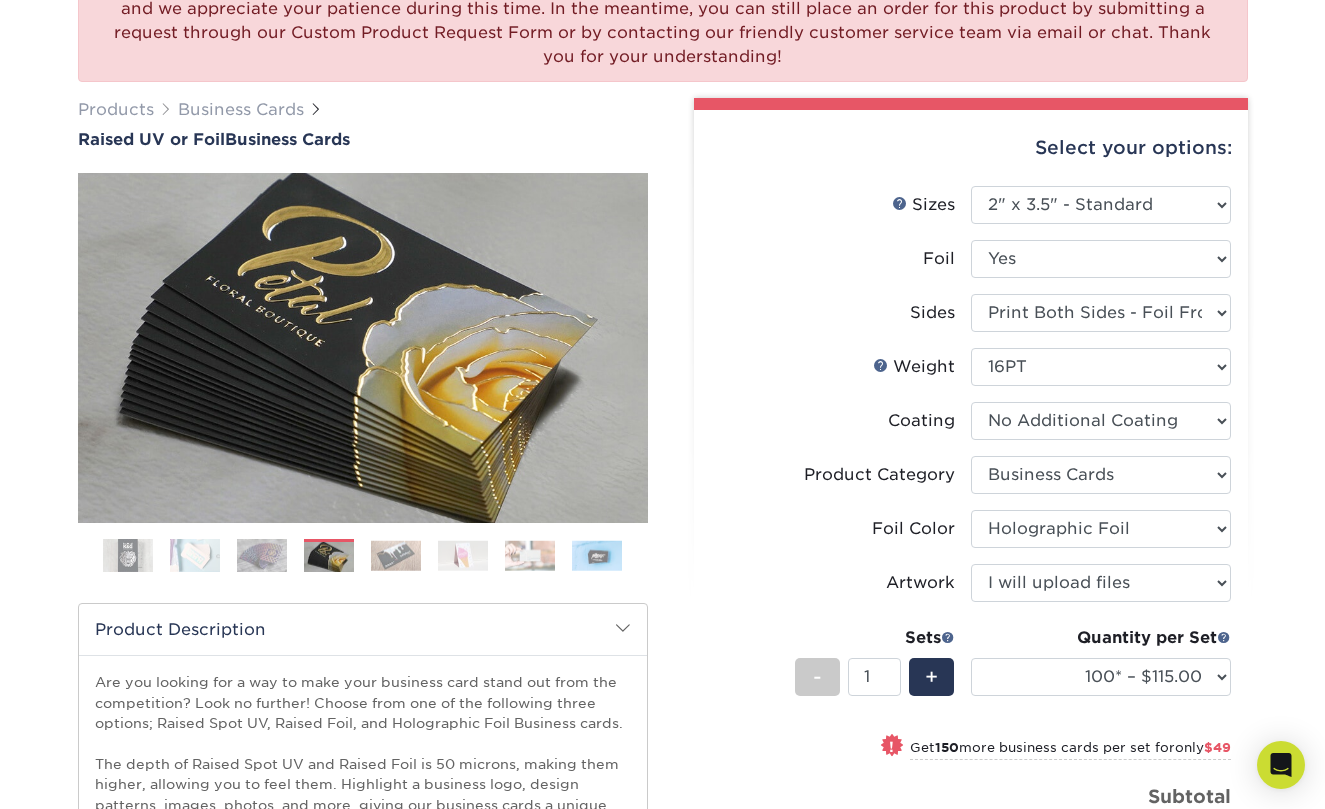 click at bounding box center (396, 555) 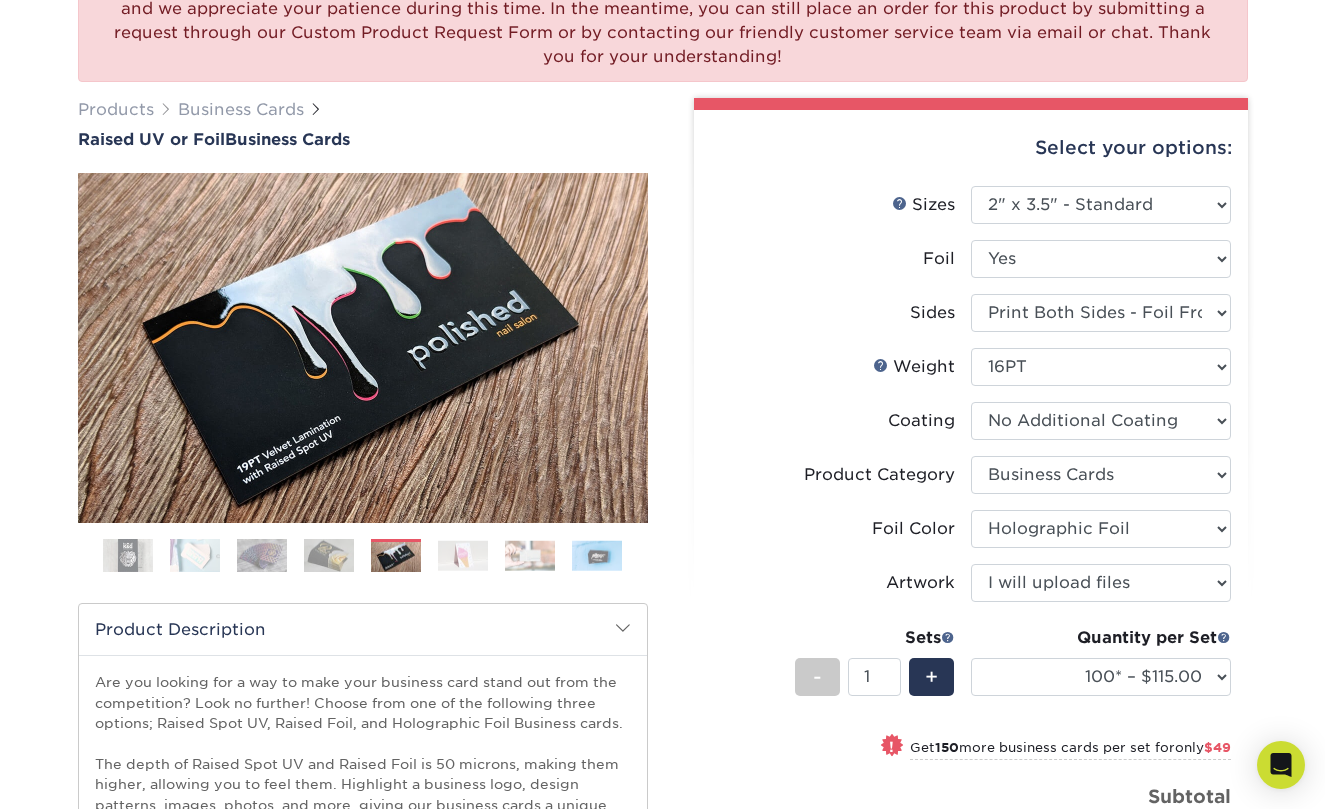 click at bounding box center (463, 555) 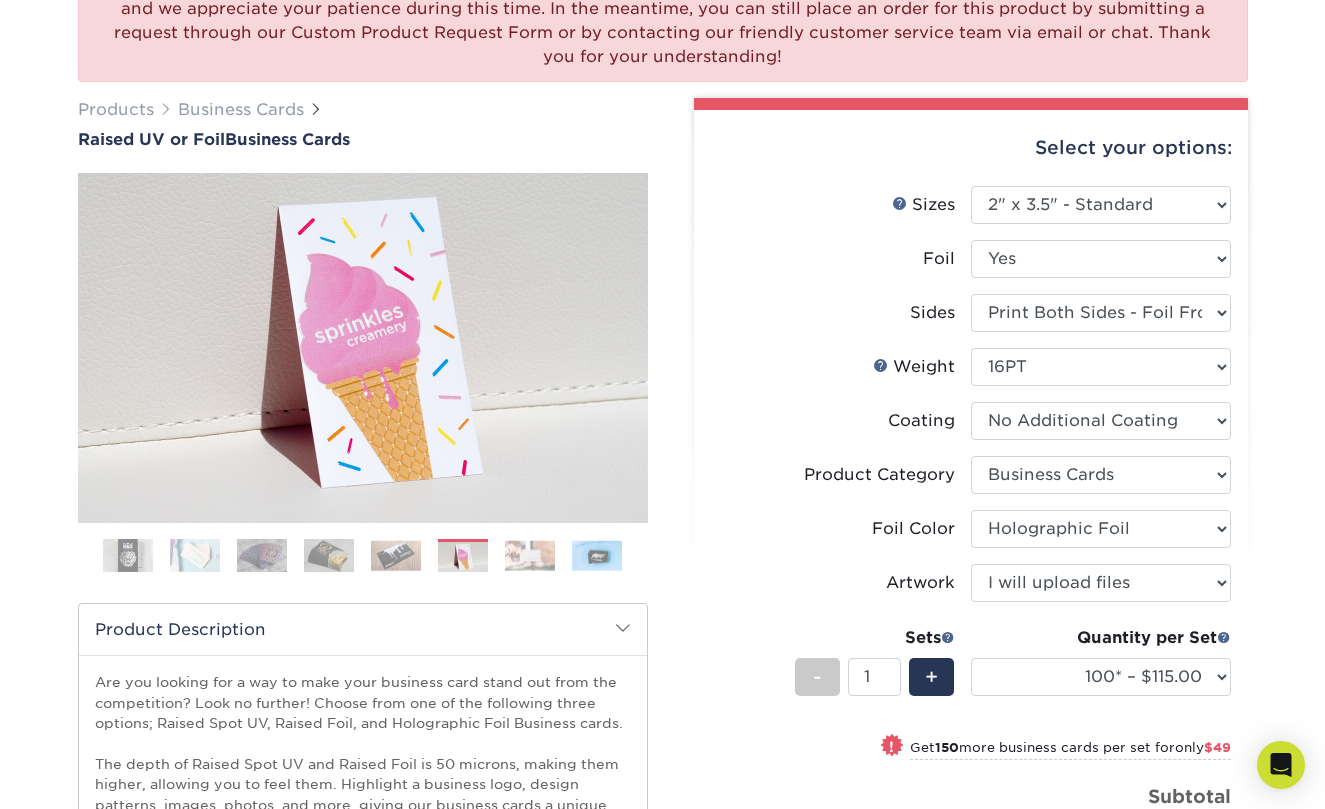 click at bounding box center (363, 563) 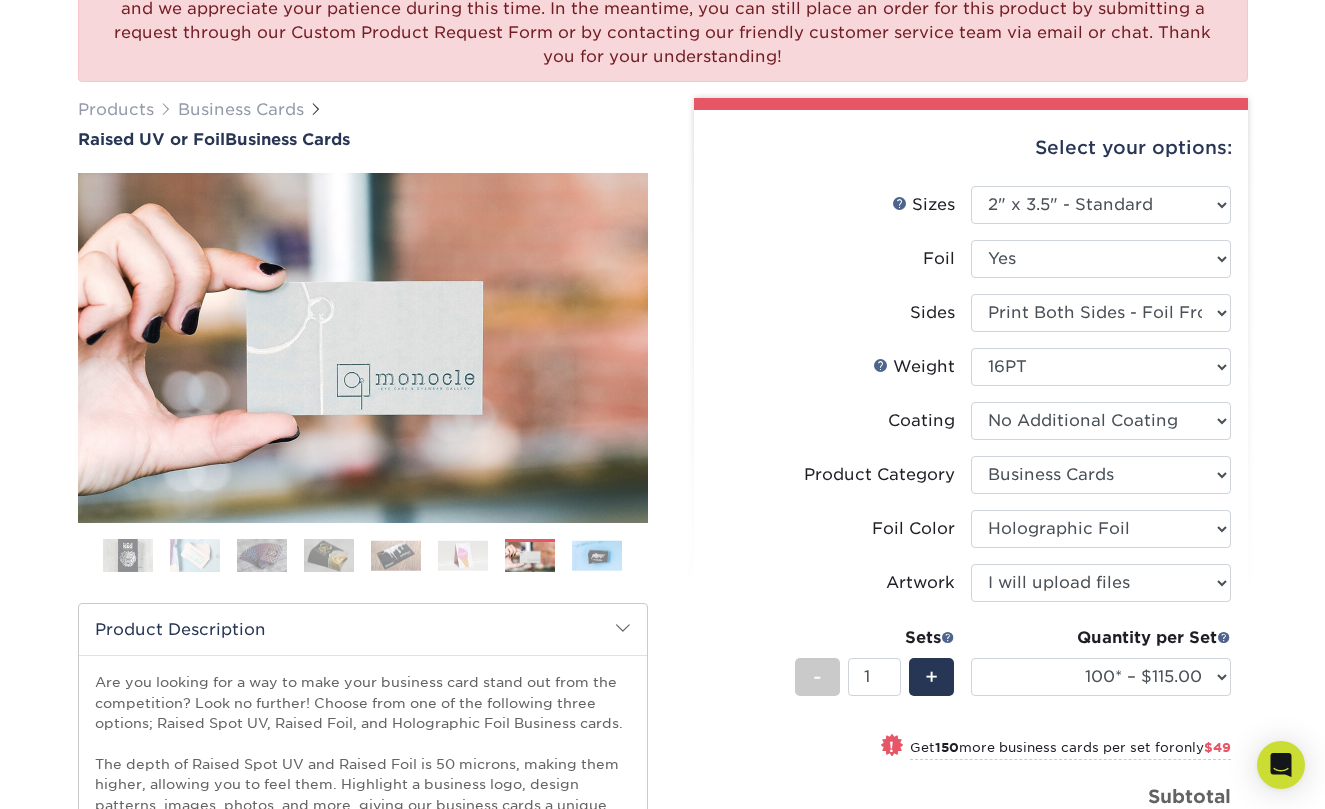 click at bounding box center [597, 555] 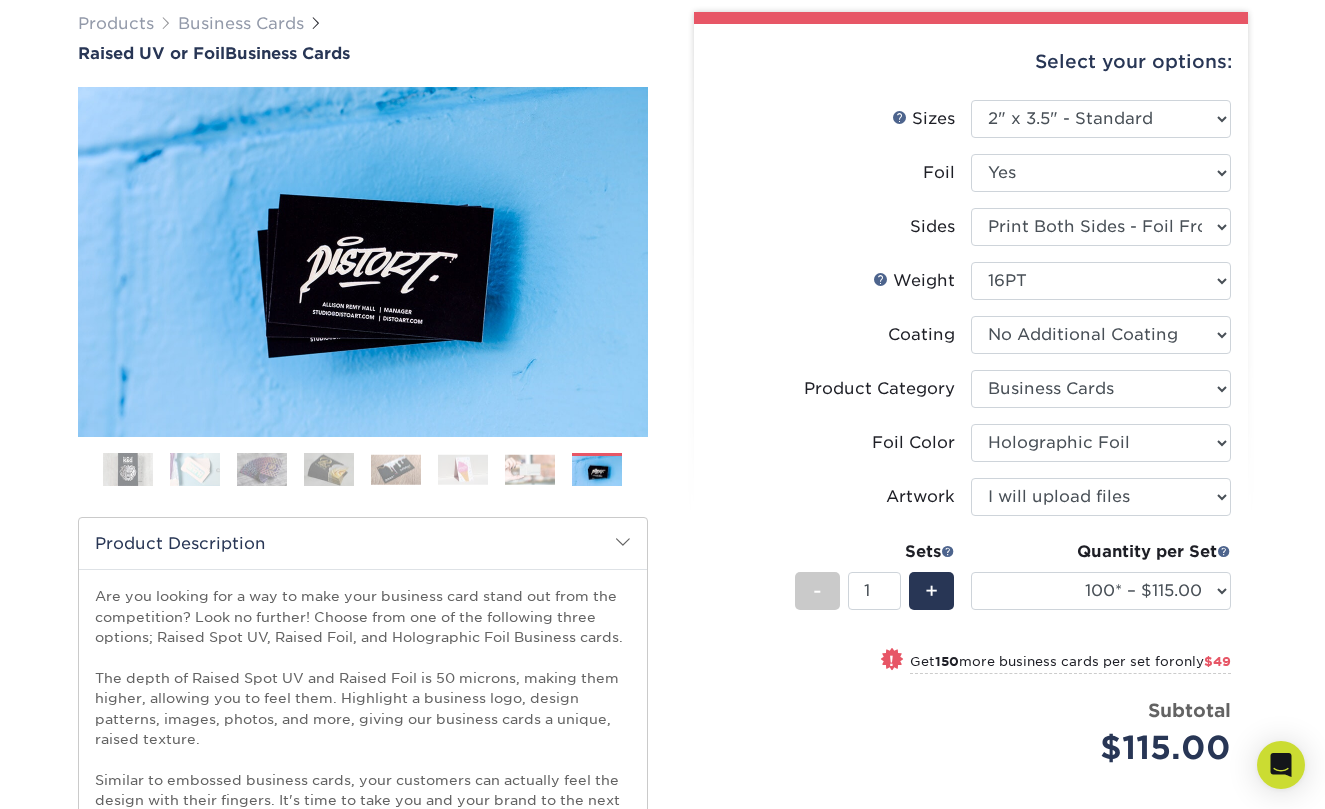 scroll, scrollTop: 292, scrollLeft: 0, axis: vertical 